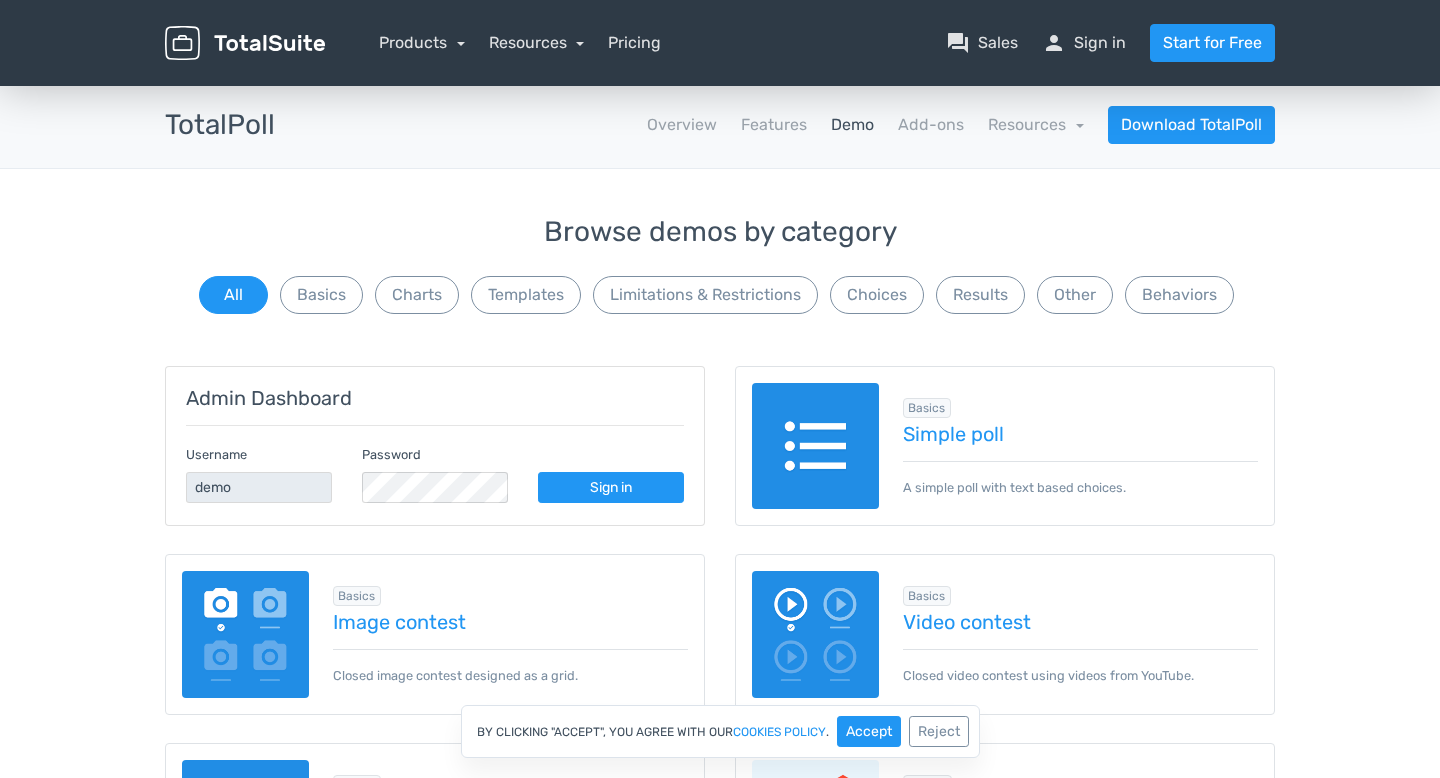 scroll, scrollTop: 0, scrollLeft: 0, axis: both 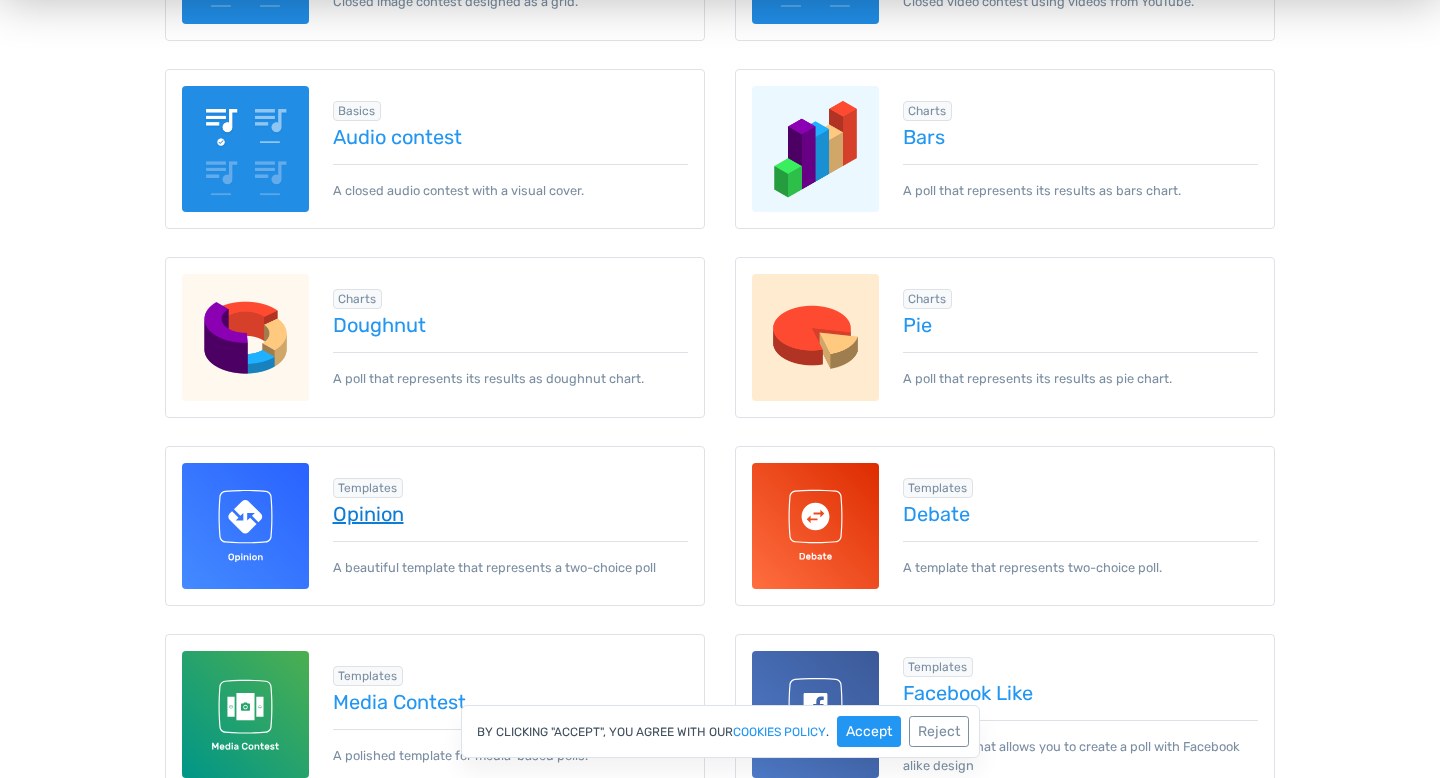 click on "Opinion" at bounding box center (511, 514) 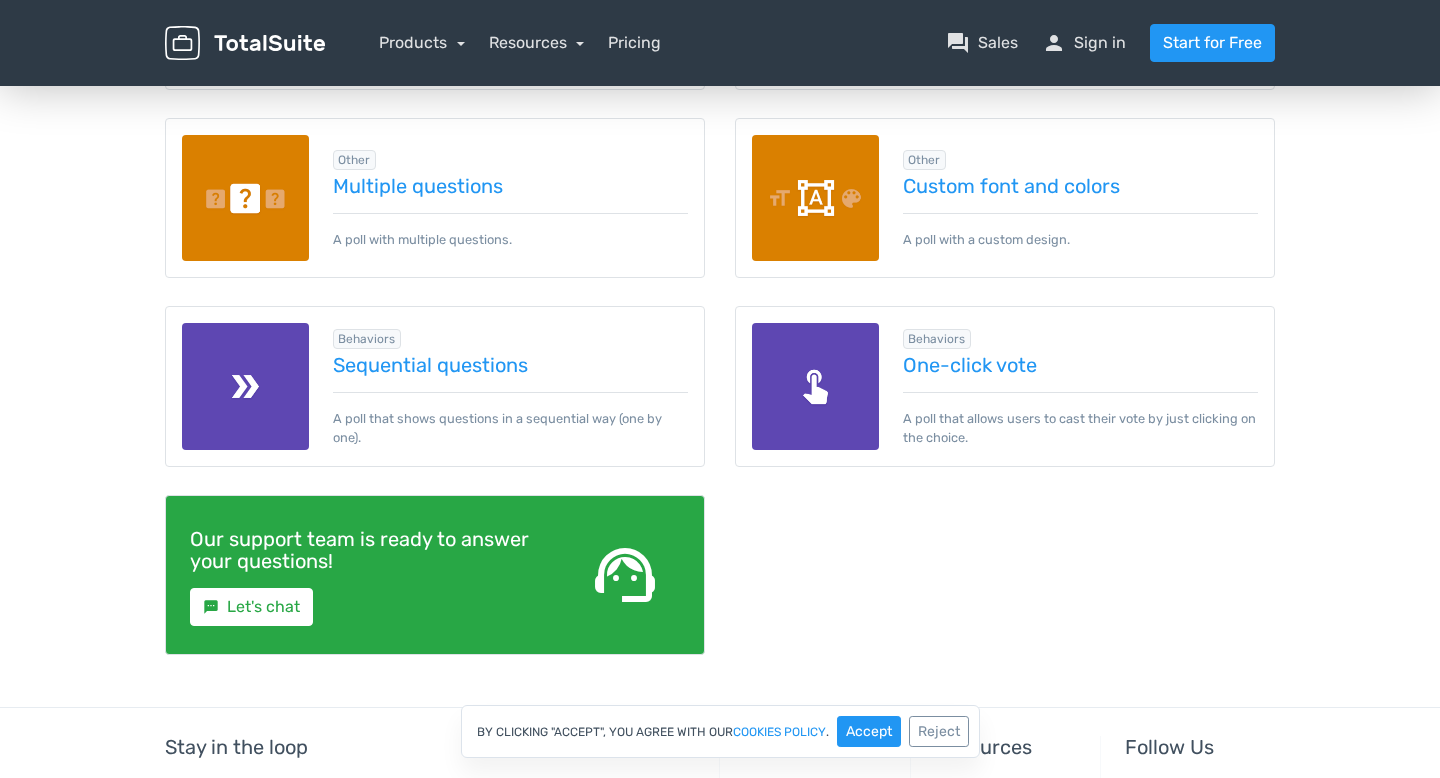 scroll, scrollTop: 2890, scrollLeft: 0, axis: vertical 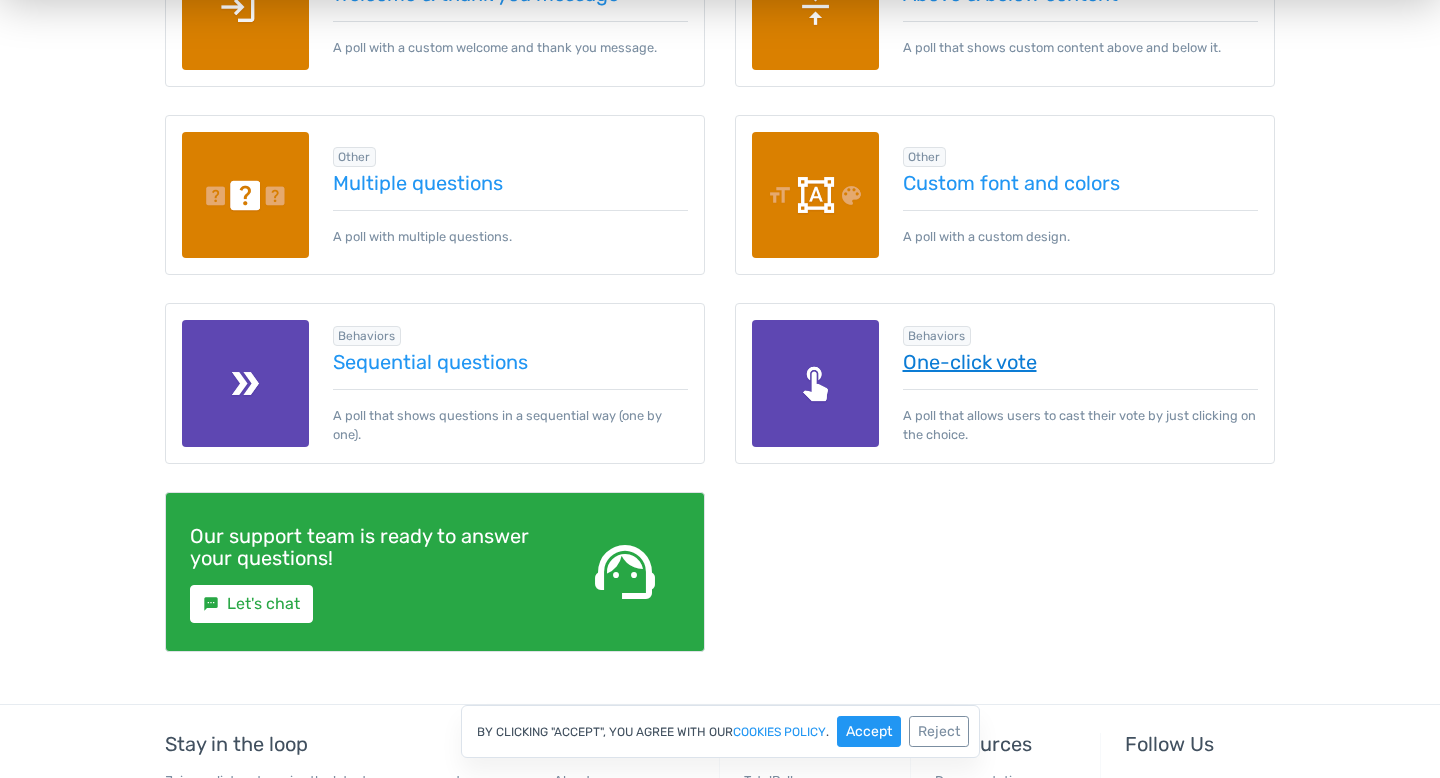 click on "One-click vote" at bounding box center [1081, 362] 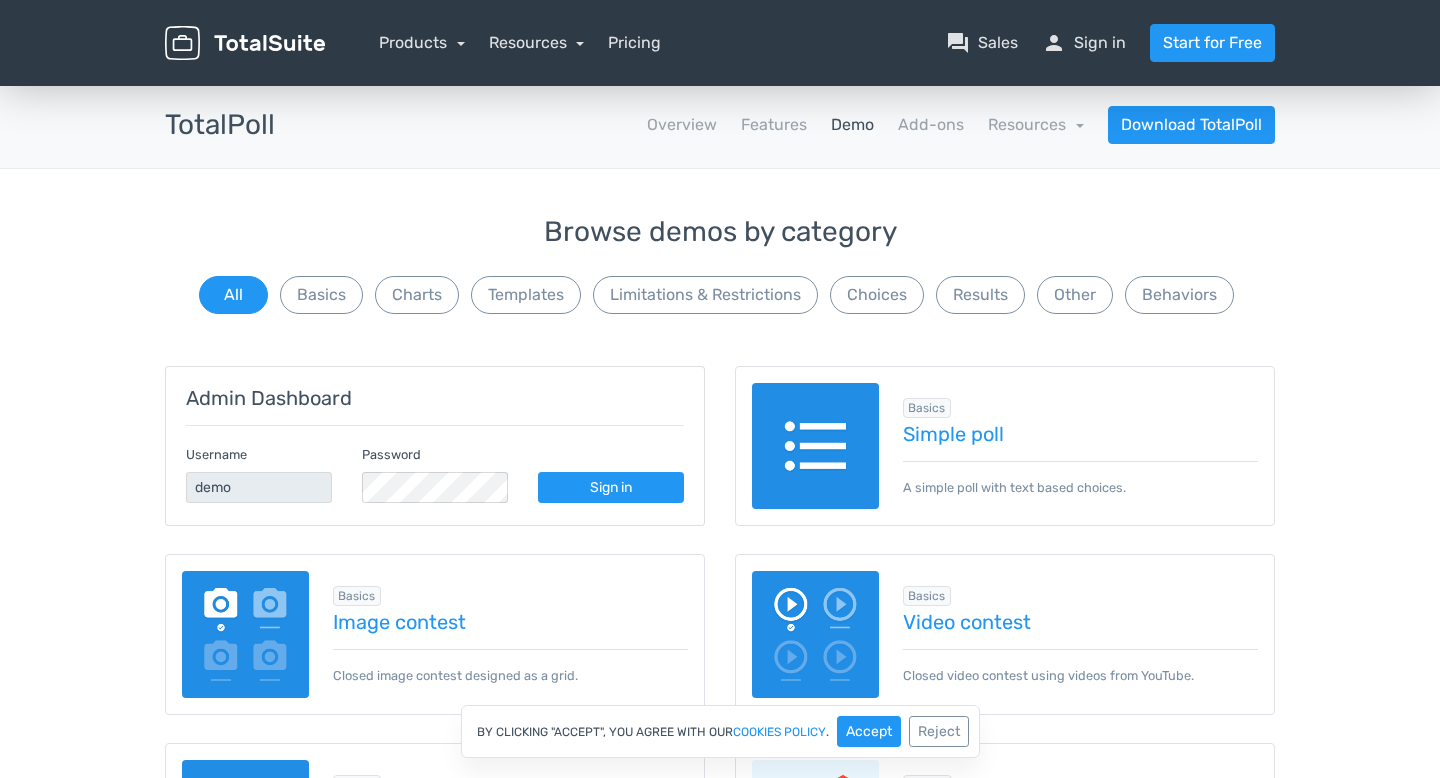 scroll, scrollTop: 0, scrollLeft: 0, axis: both 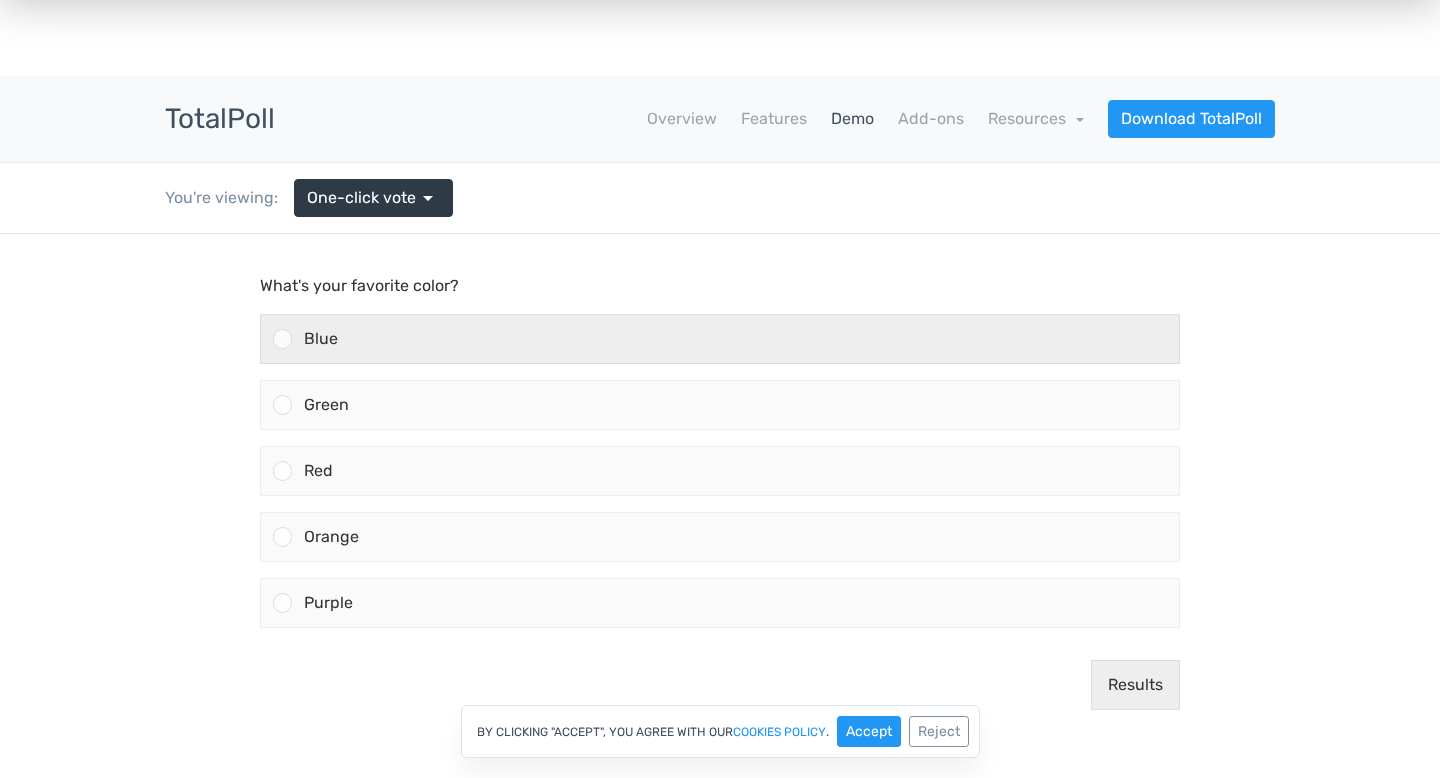 click on "Blue" at bounding box center [735, 339] 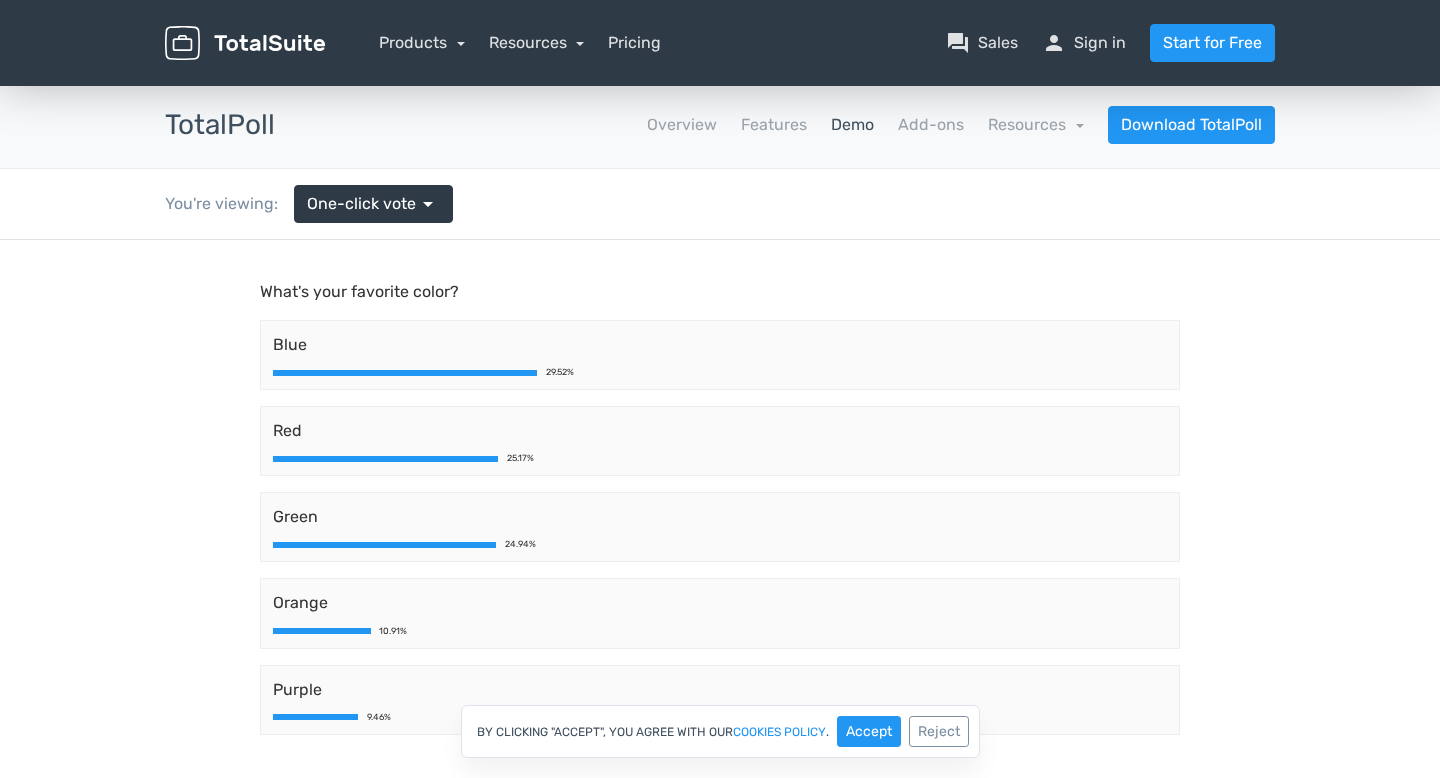 scroll, scrollTop: 0, scrollLeft: 0, axis: both 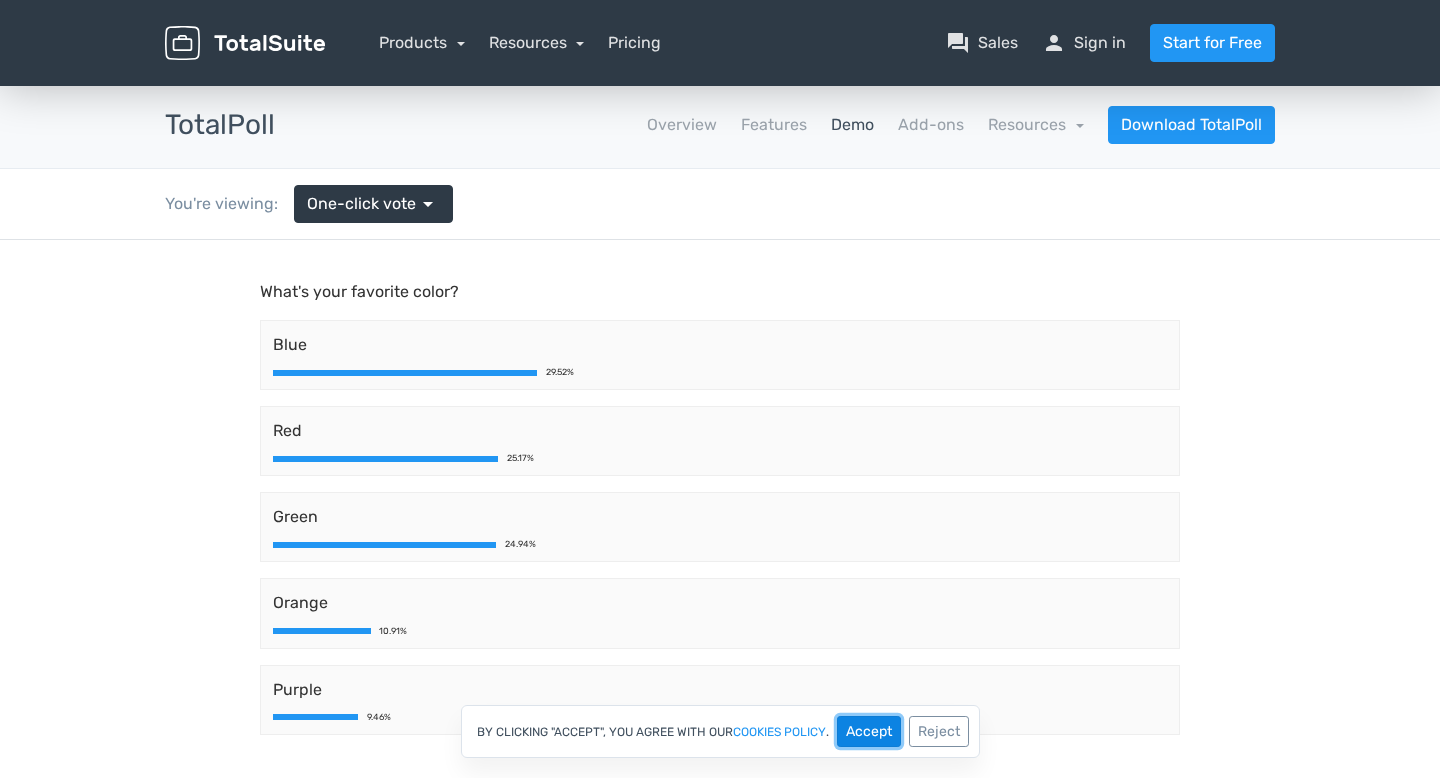 click on "Accept" at bounding box center [869, 731] 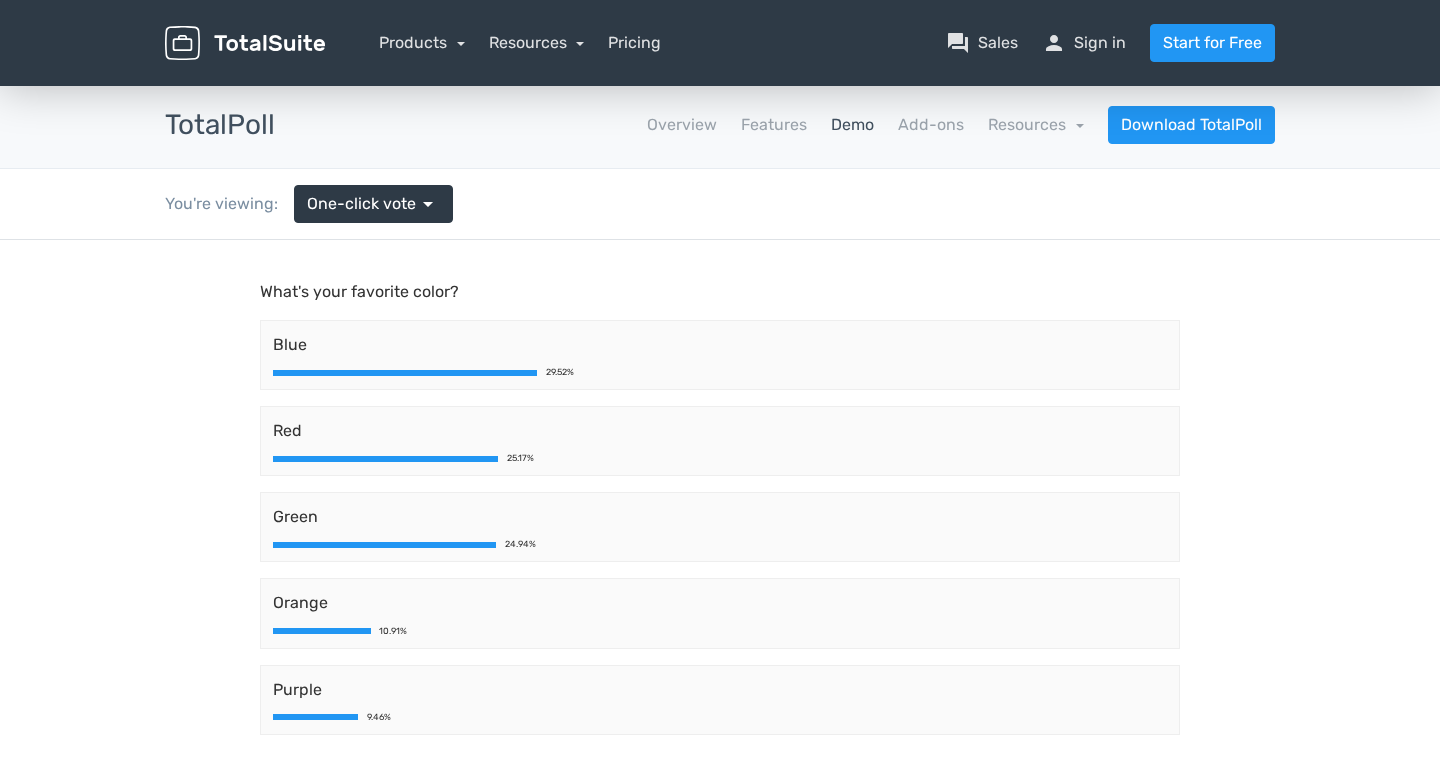 scroll, scrollTop: 0, scrollLeft: 0, axis: both 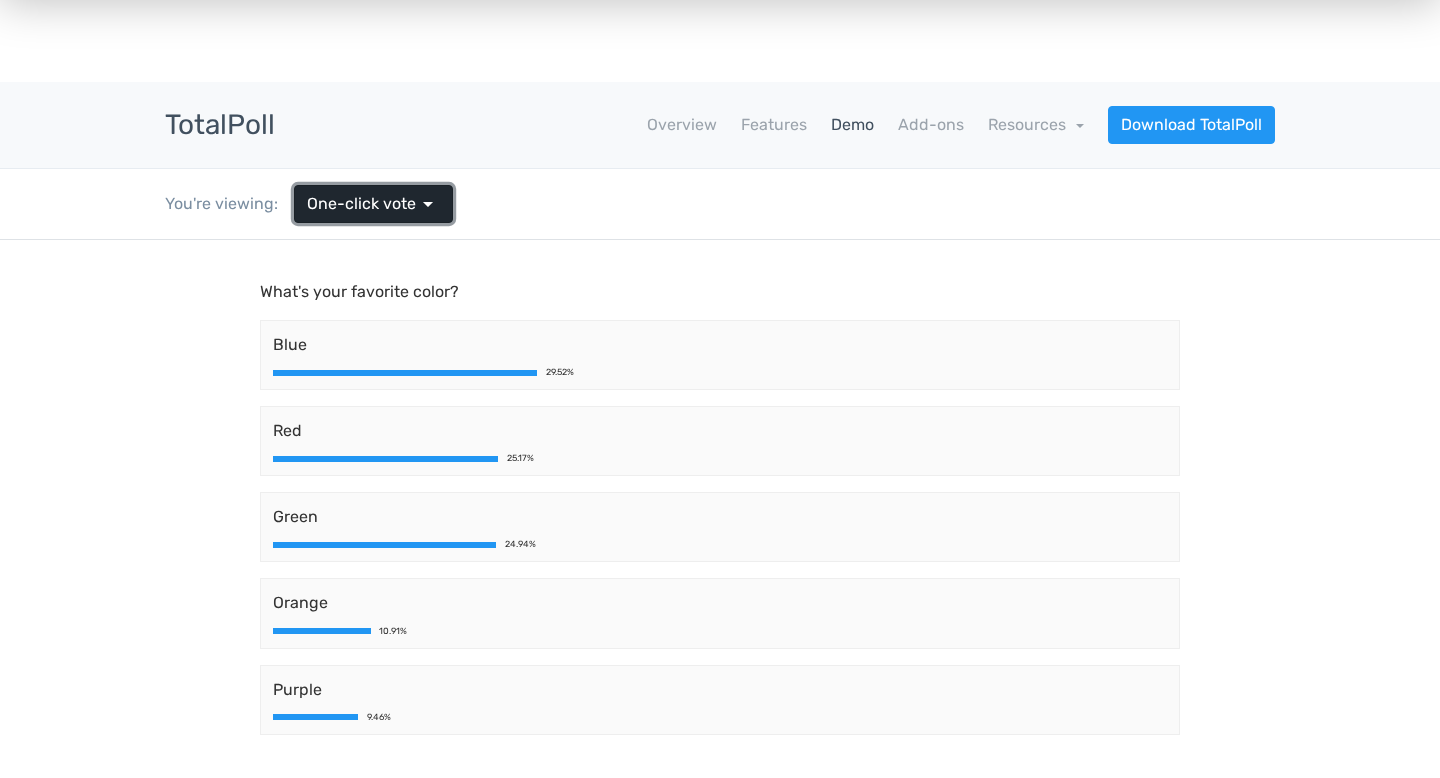click on "arrow_drop_down" at bounding box center [428, 204] 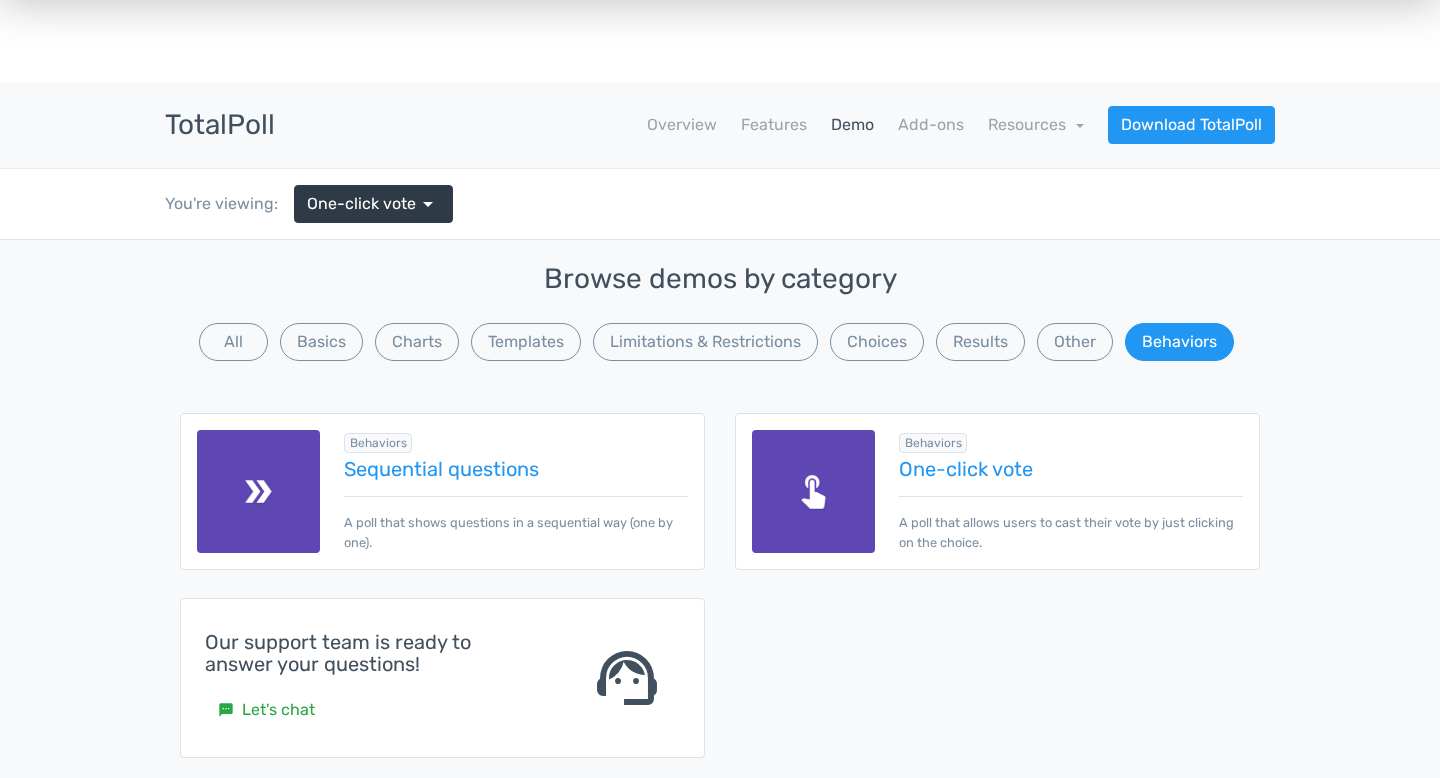 click at bounding box center (258, 491) 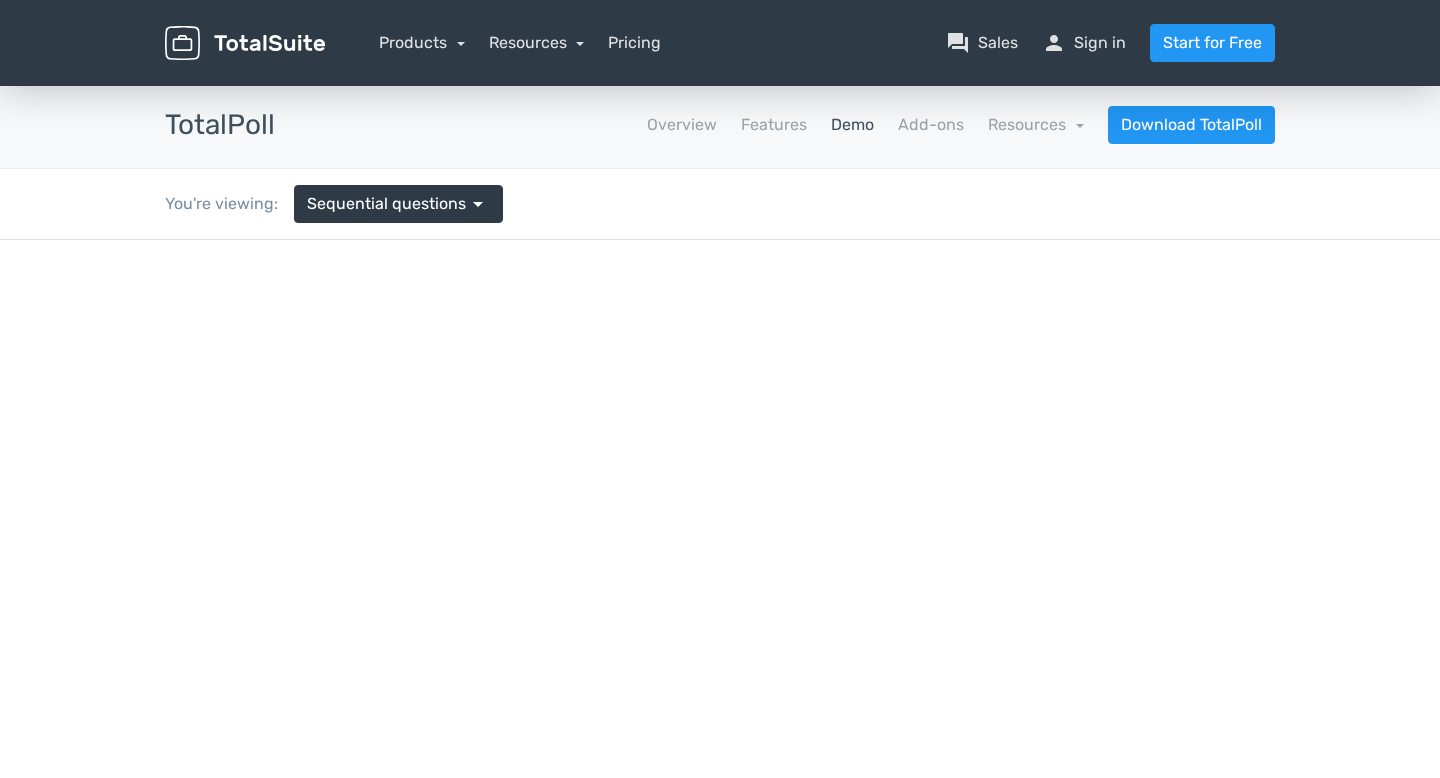 scroll, scrollTop: 0, scrollLeft: 0, axis: both 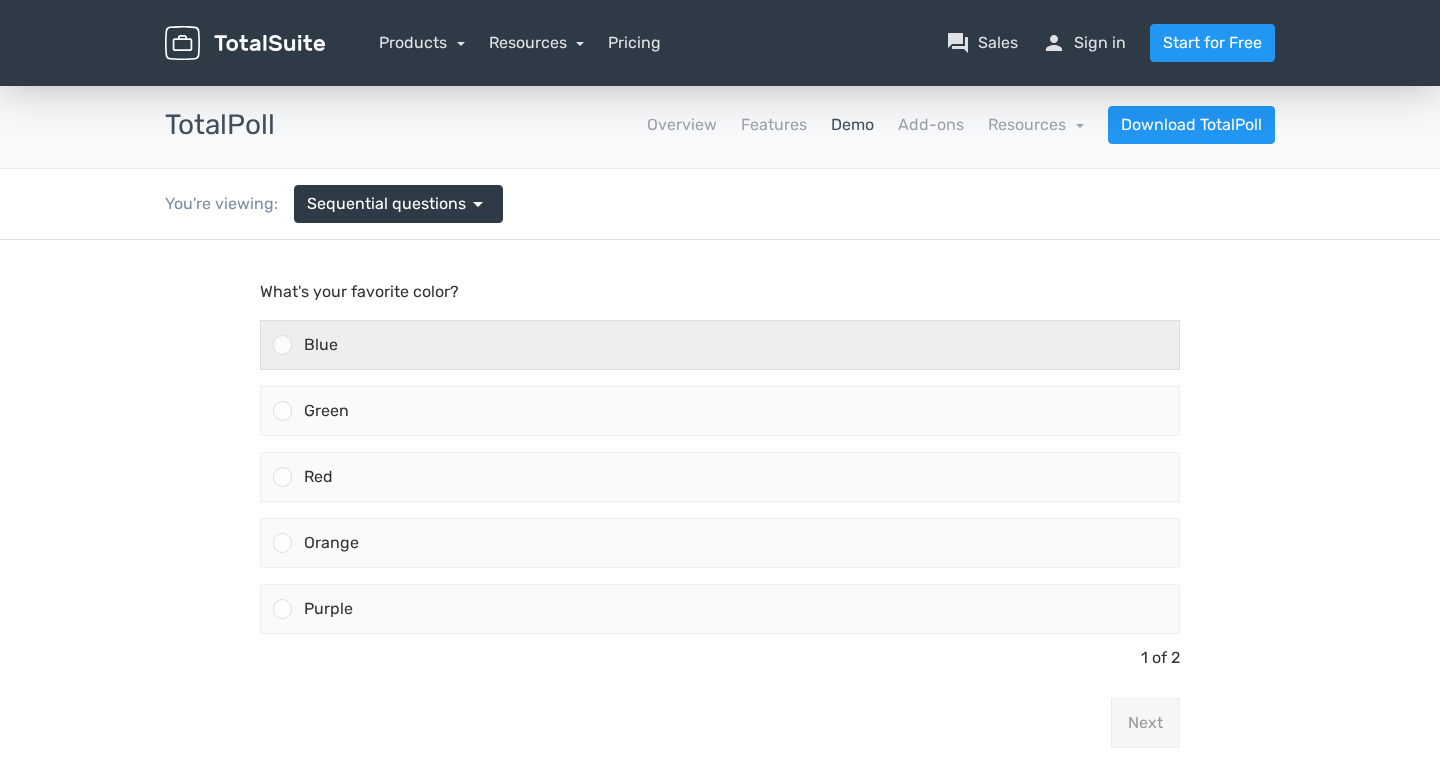 click on "Blue" at bounding box center (735, 345) 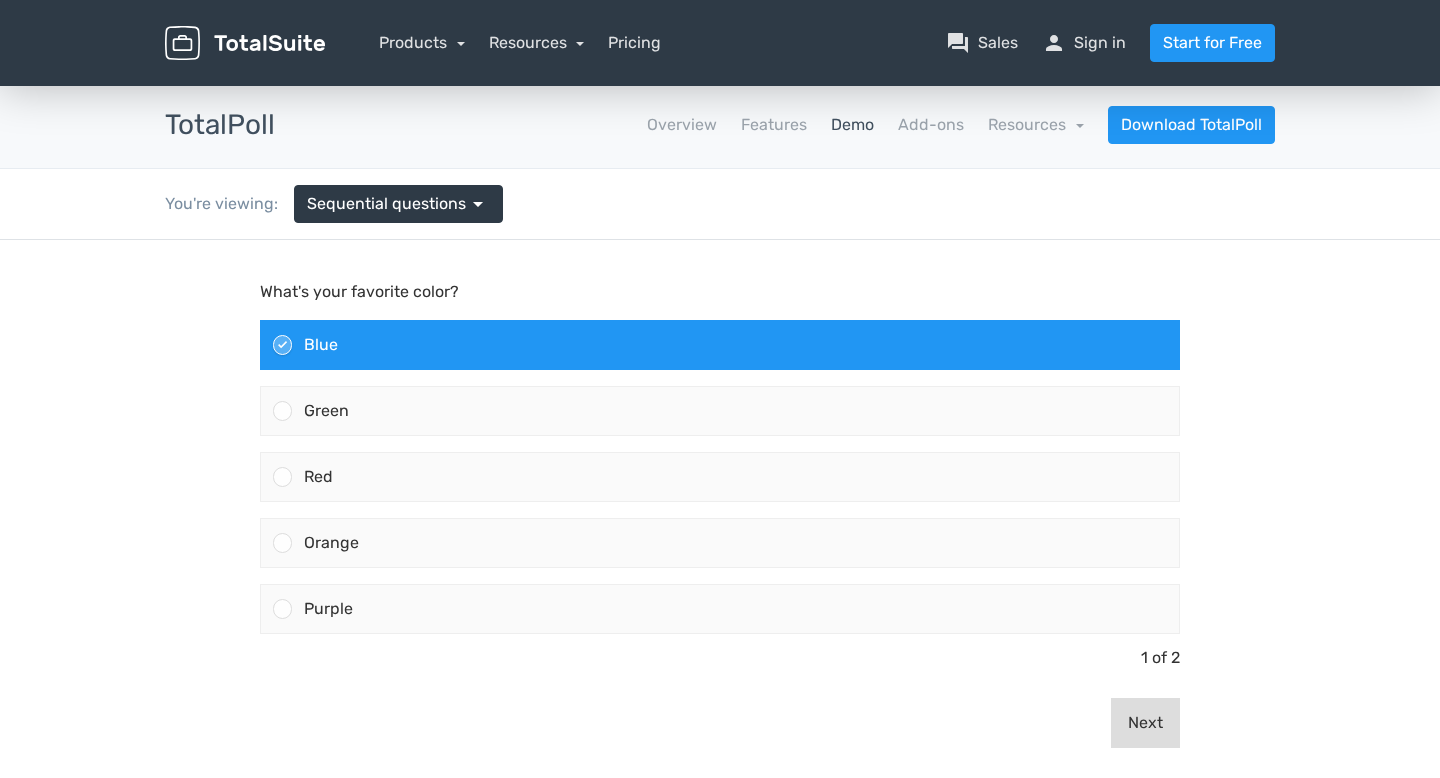 click on "Next" at bounding box center [1145, 723] 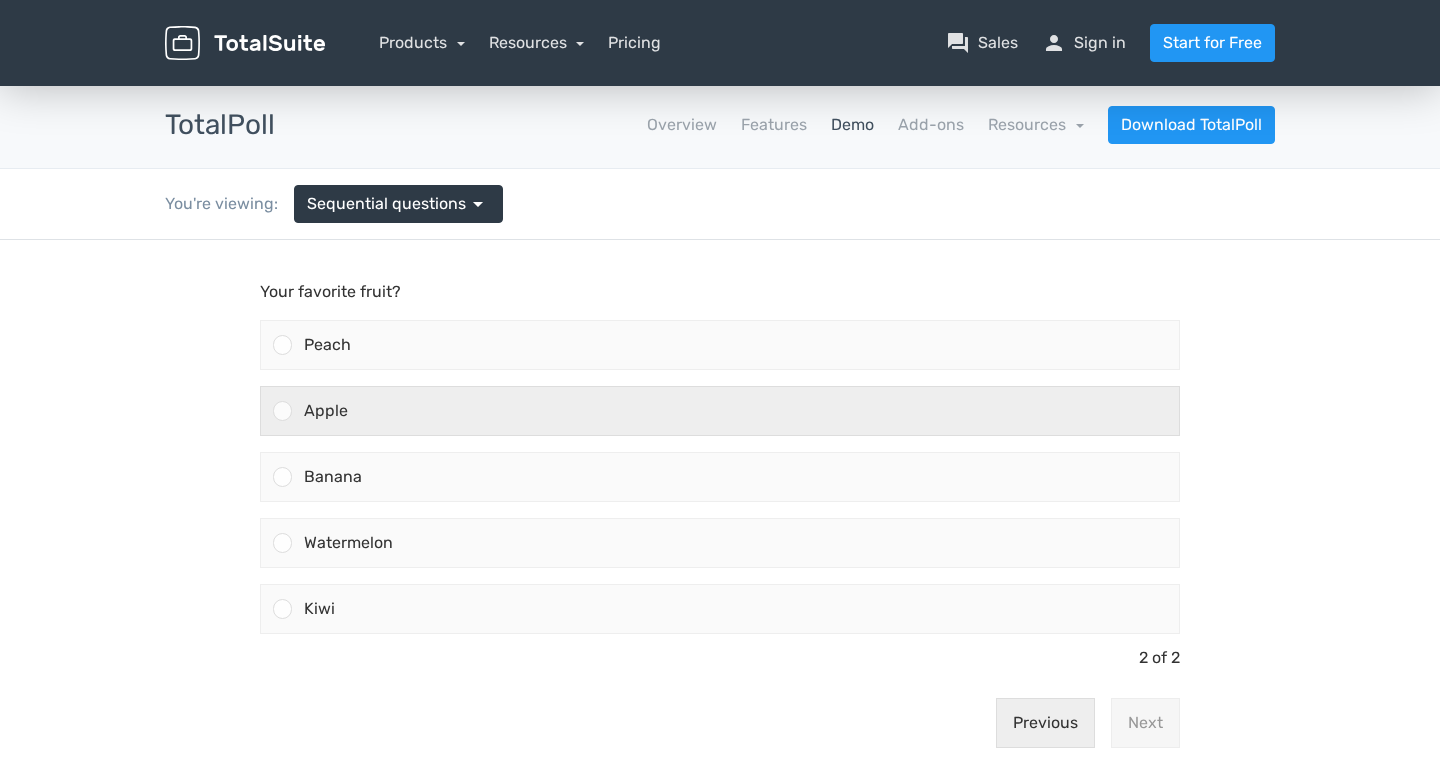 click on "Apple" at bounding box center (720, 411) 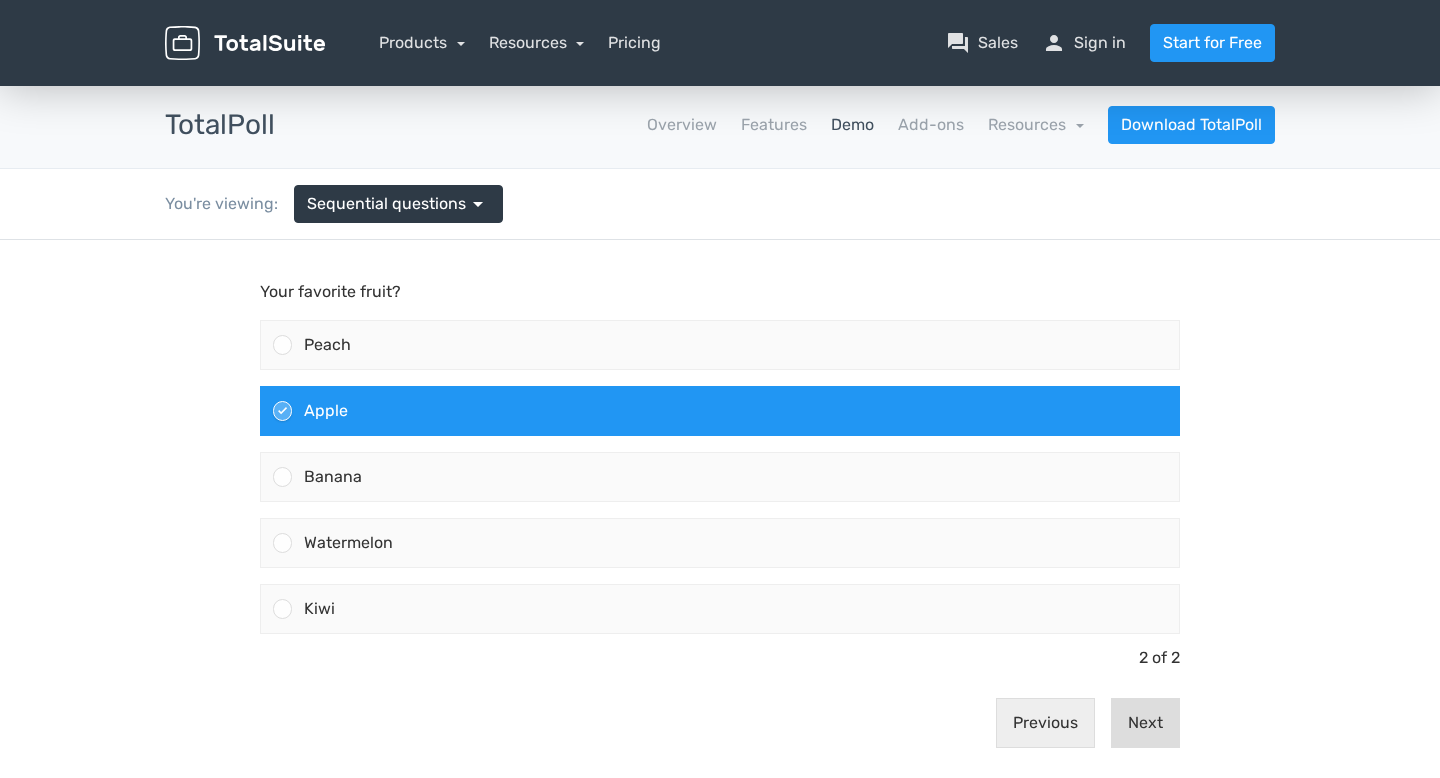 click on "Next" at bounding box center (1145, 723) 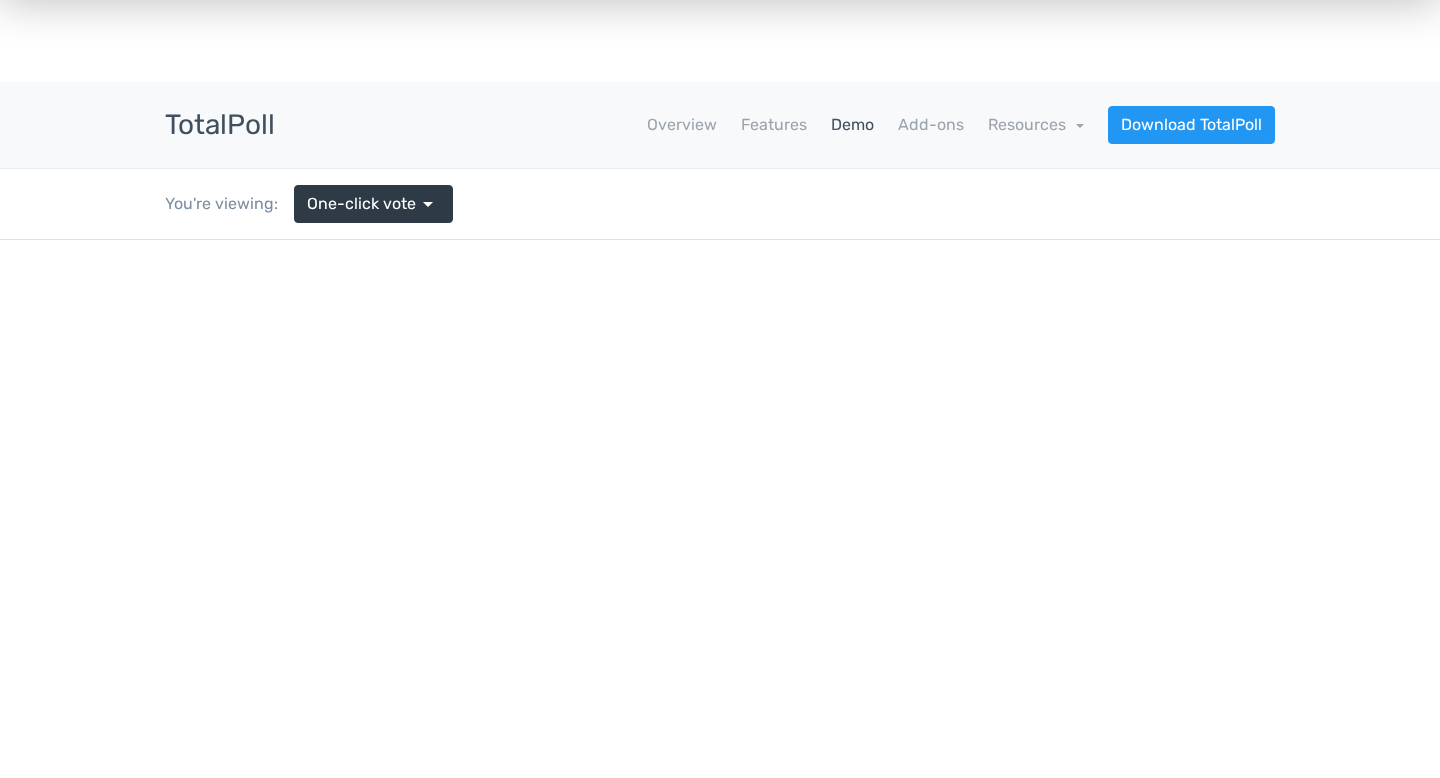 scroll, scrollTop: 0, scrollLeft: 0, axis: both 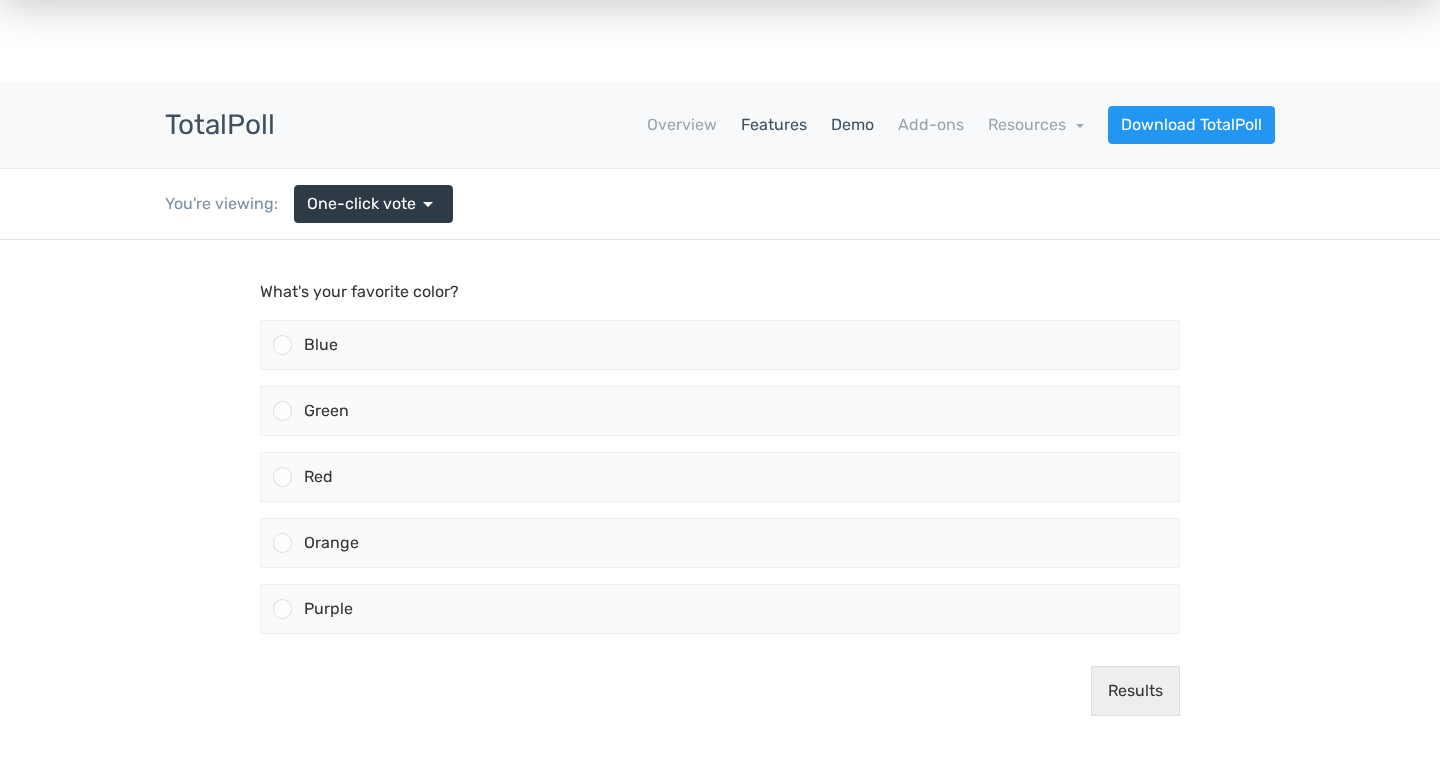 click on "Features" at bounding box center (774, 125) 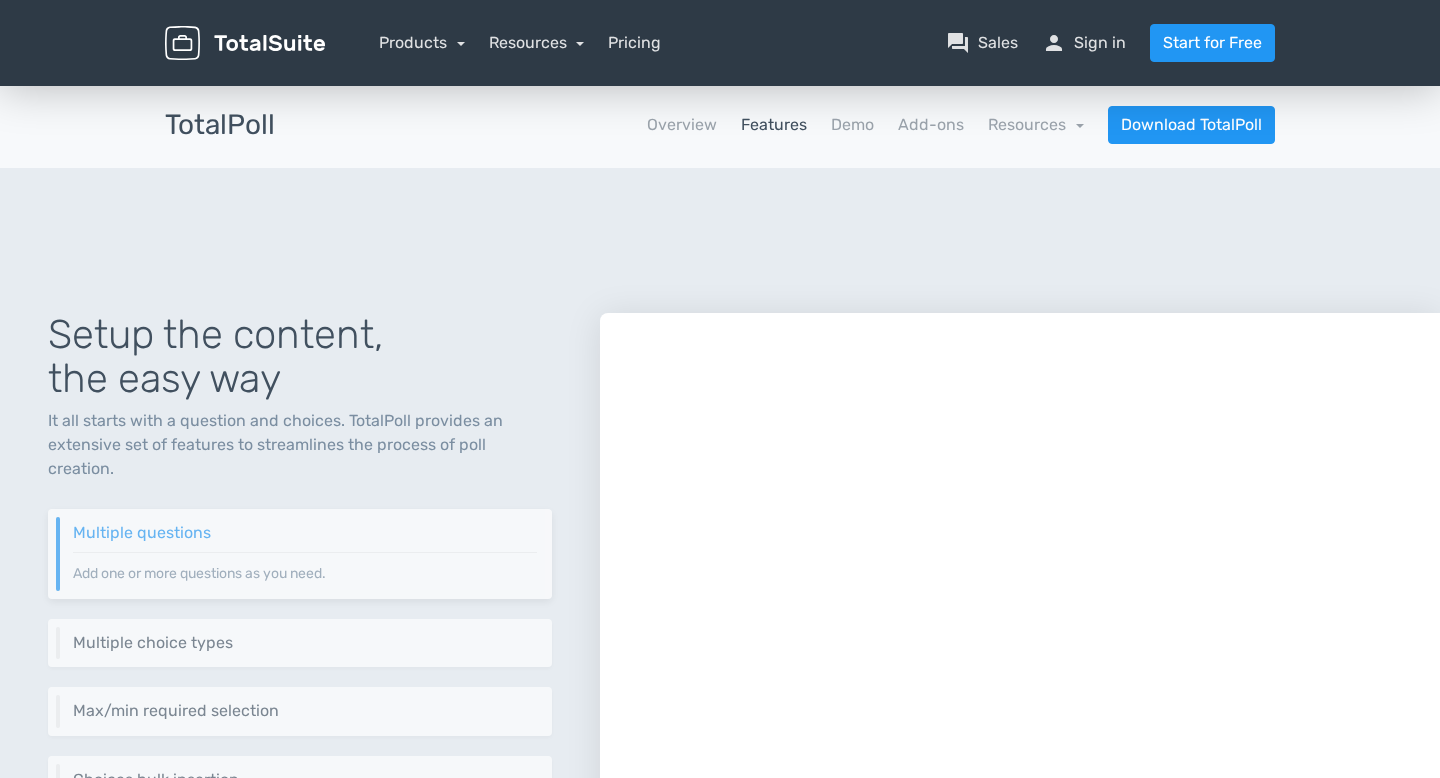 scroll, scrollTop: 0, scrollLeft: 0, axis: both 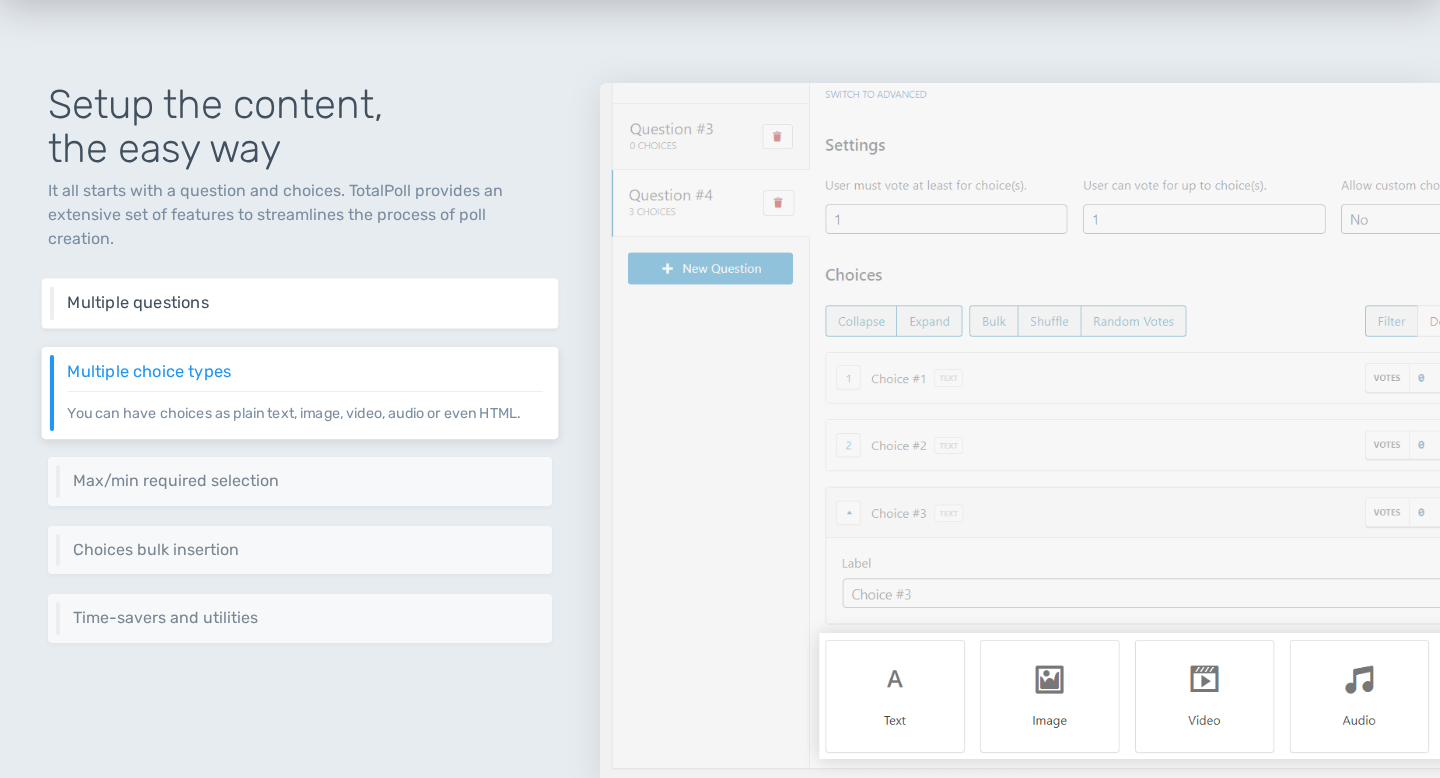 click on "Multiple questions   Add one or more questions as you need." at bounding box center [300, 303] 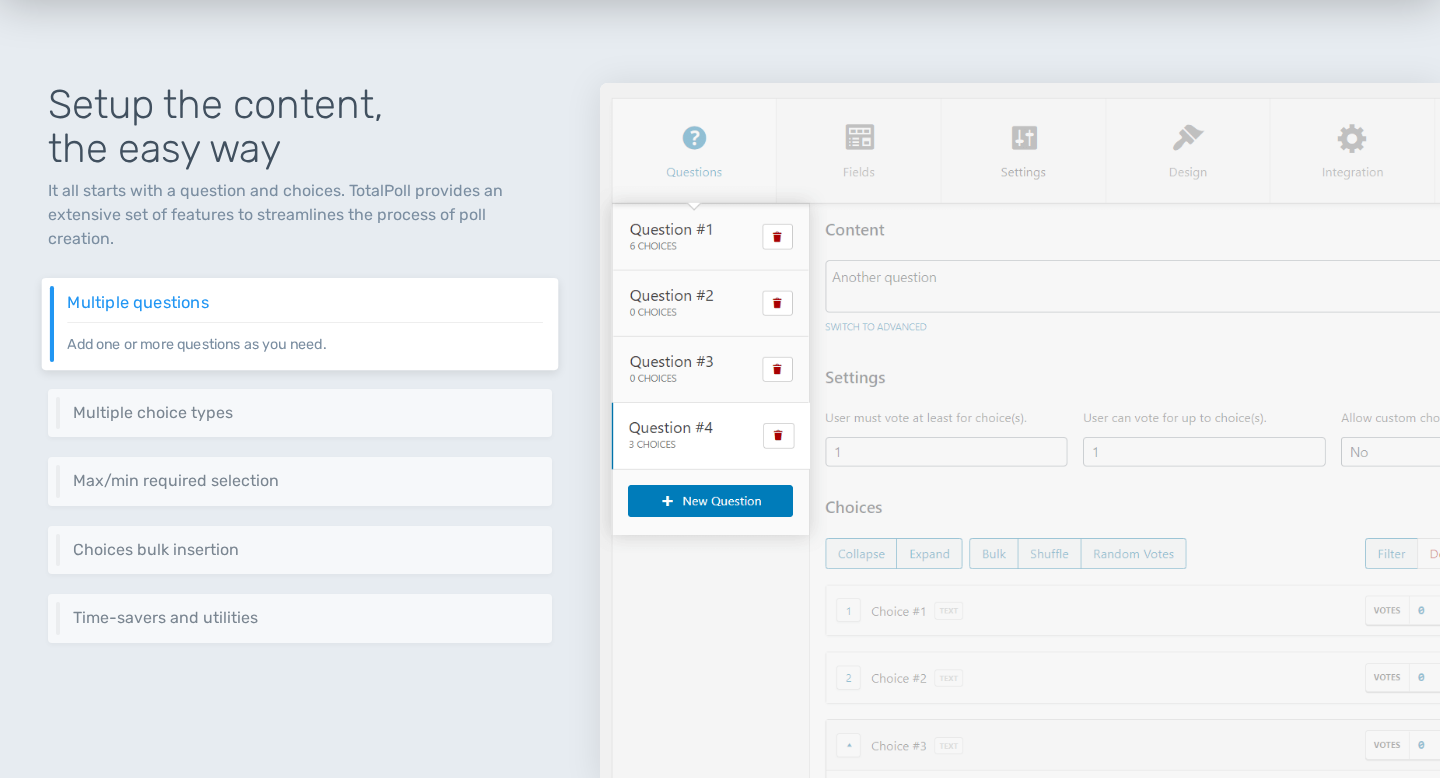 click on "Add one or more questions as you need." at bounding box center (305, 338) 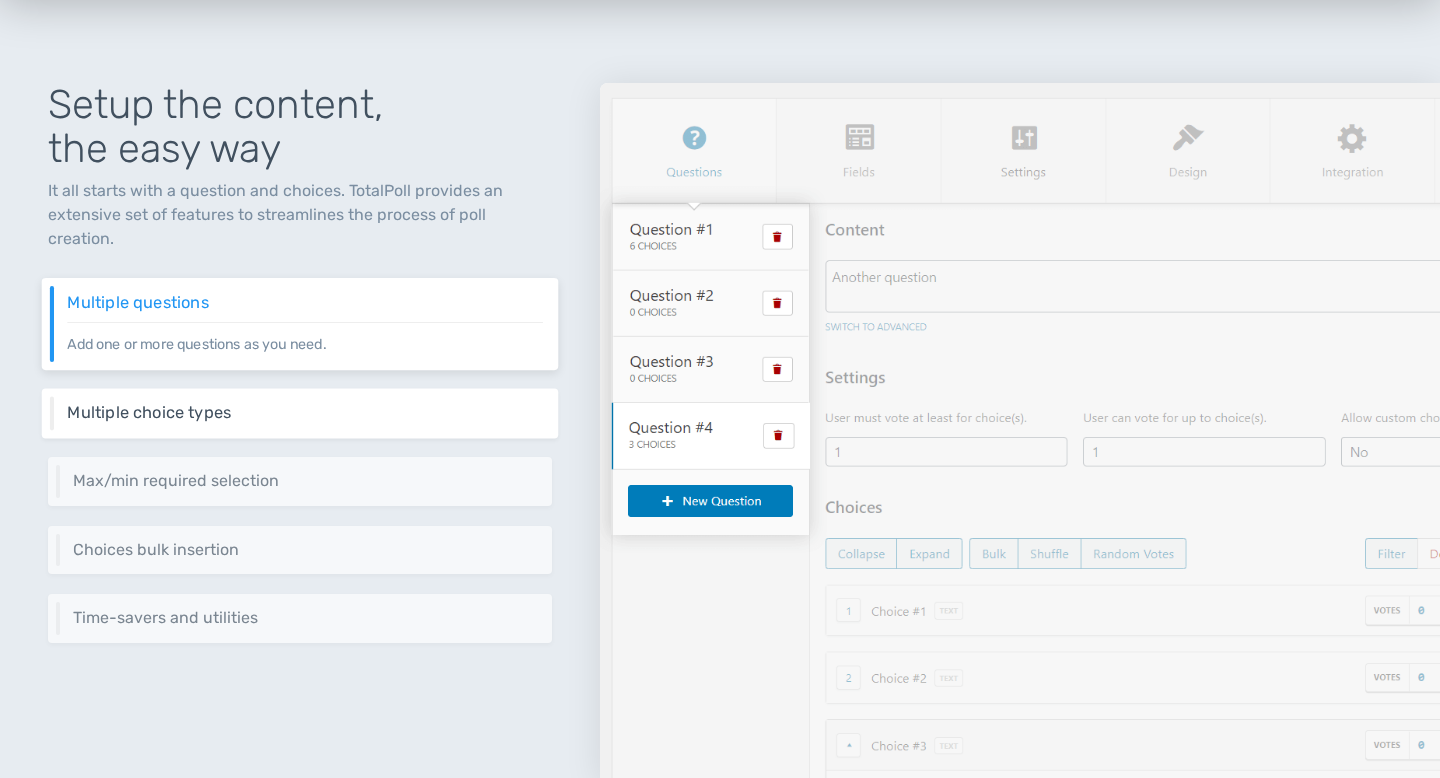 click on "Multiple choice types   You can have choices as plain text, image, video, audio or
even HTML." at bounding box center (300, 413) 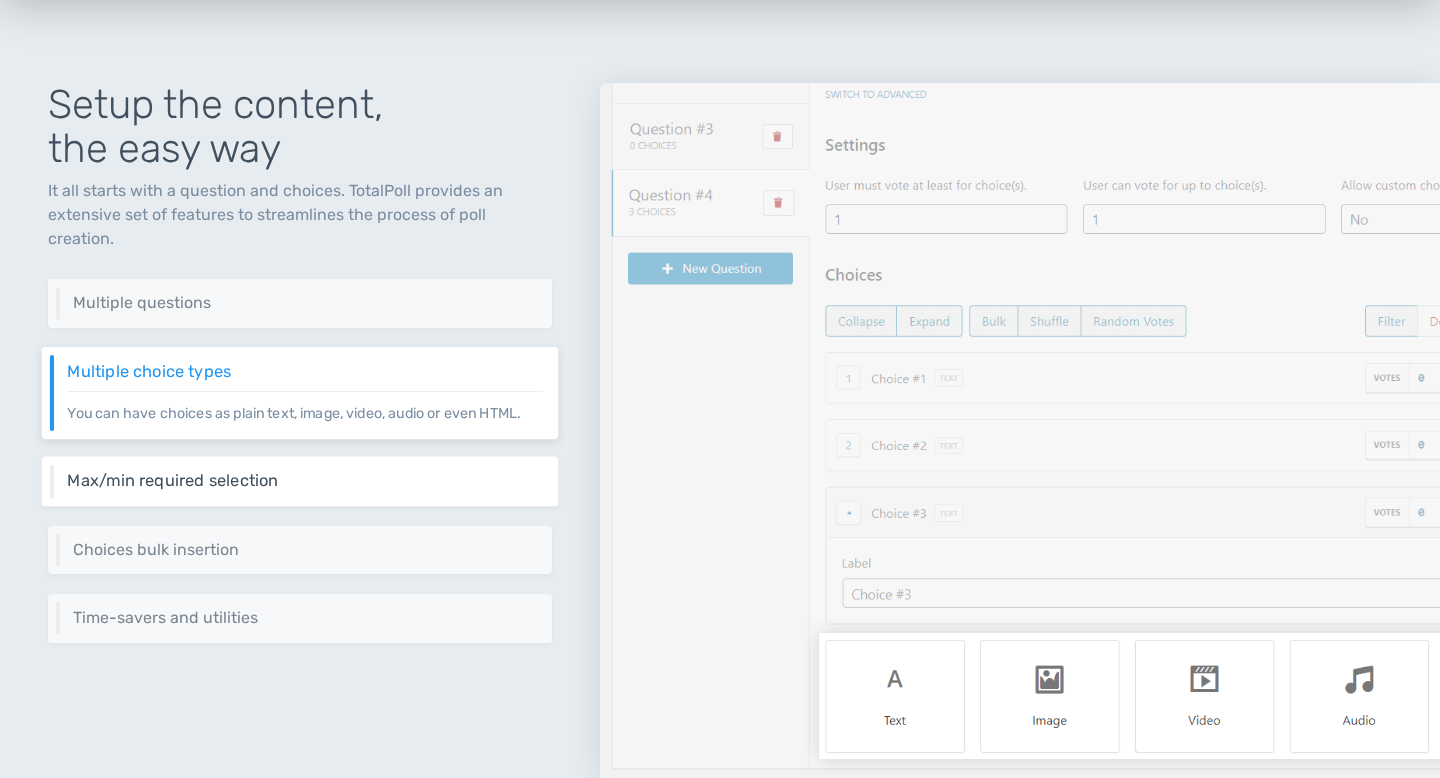 click on "Max/min required selection" at bounding box center [305, 481] 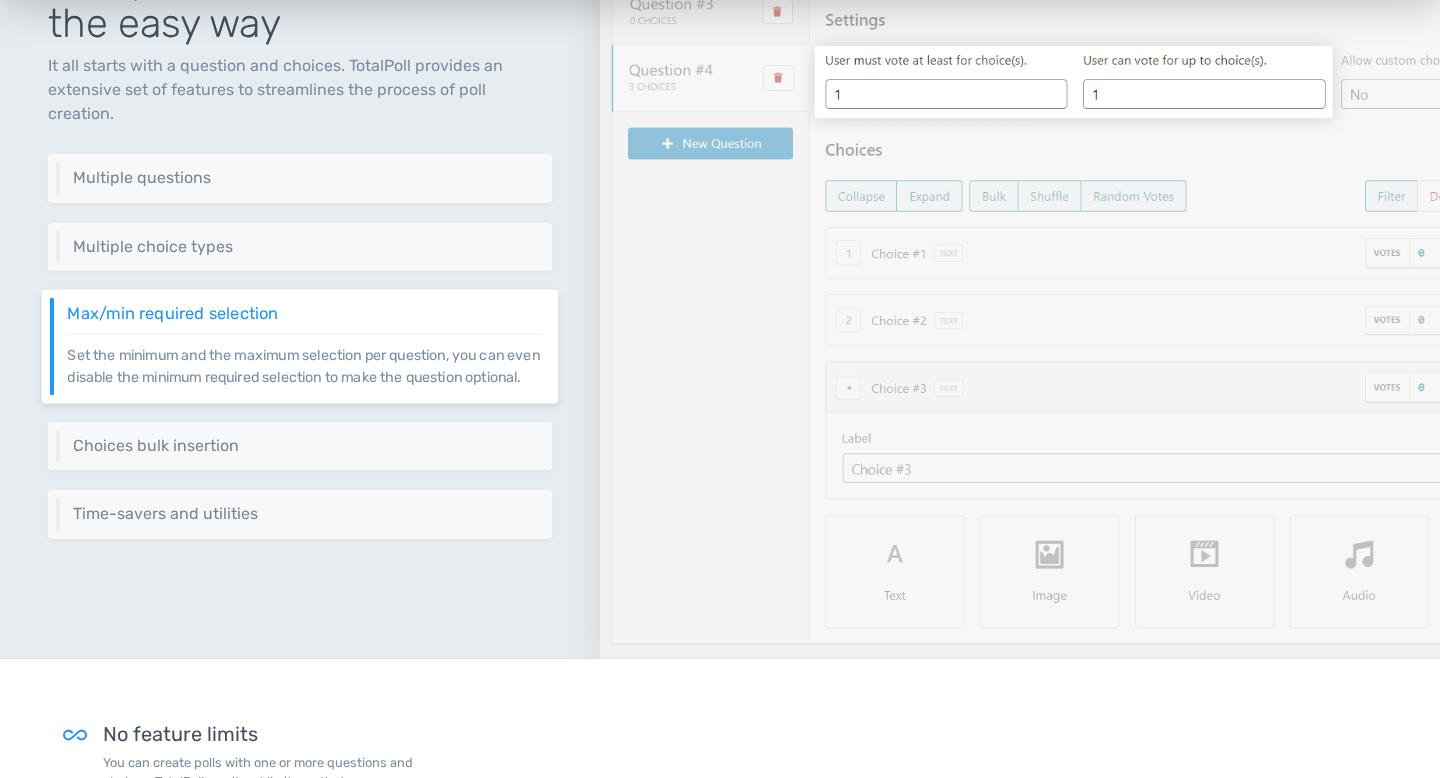 scroll, scrollTop: 382, scrollLeft: 0, axis: vertical 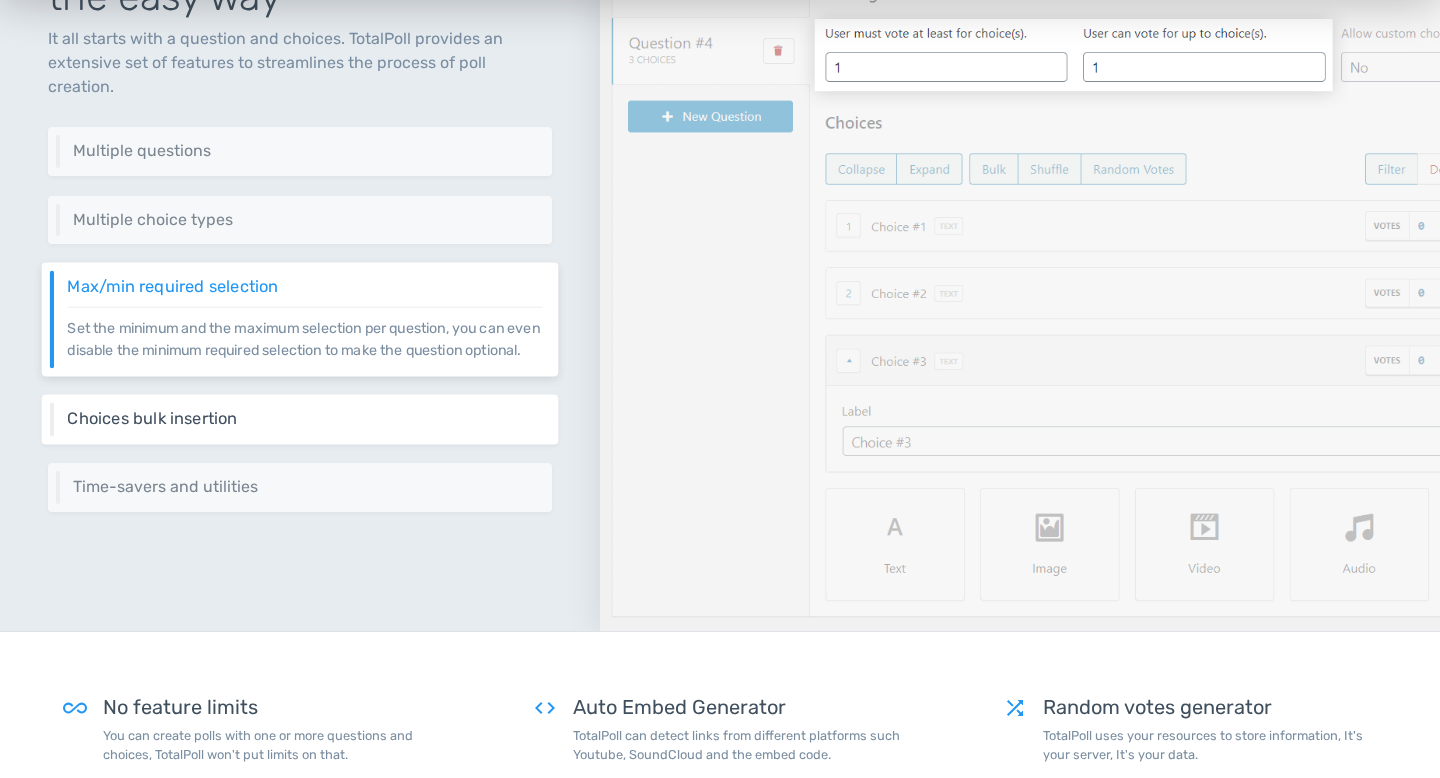 click on "Choices bulk insertion" at bounding box center [305, 419] 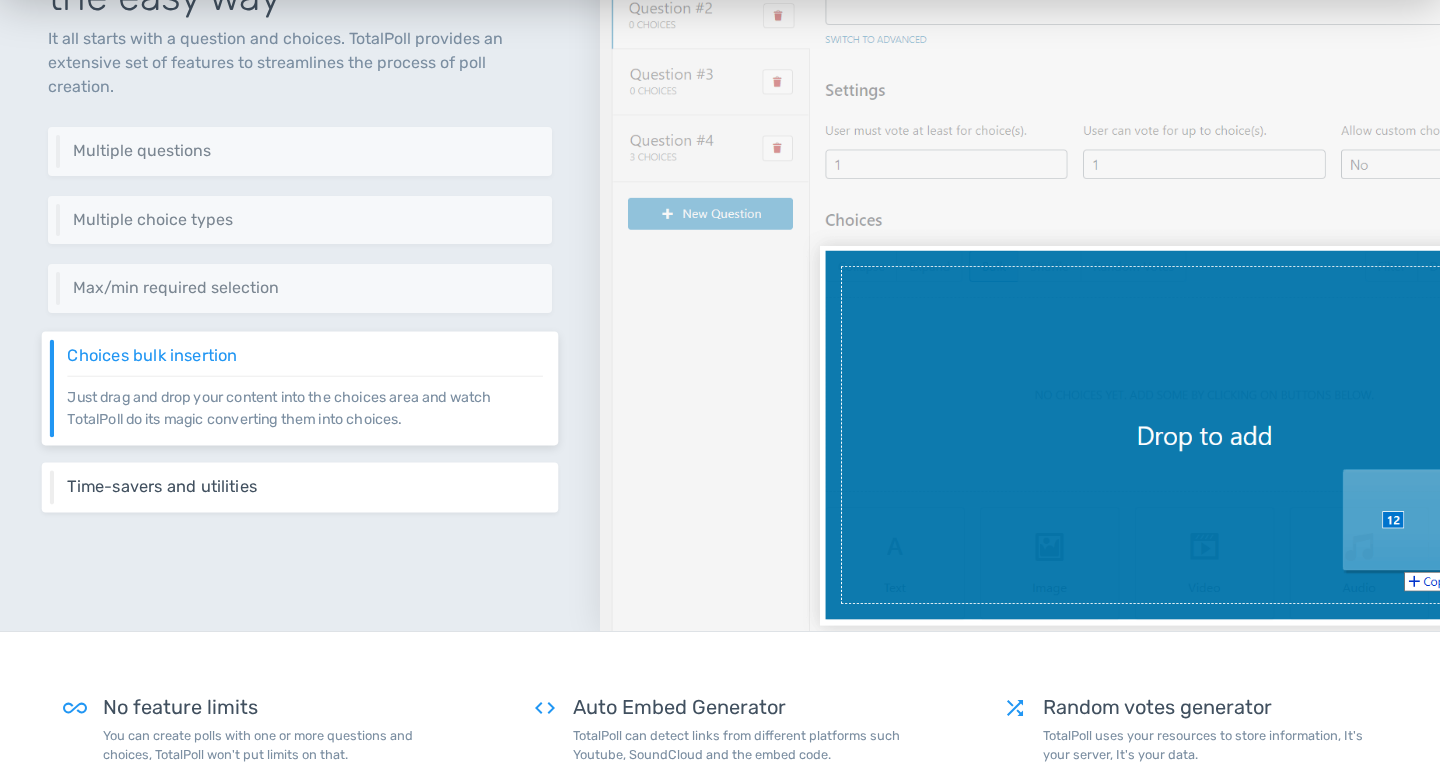 click on "Time-savers and utilities" at bounding box center [305, 487] 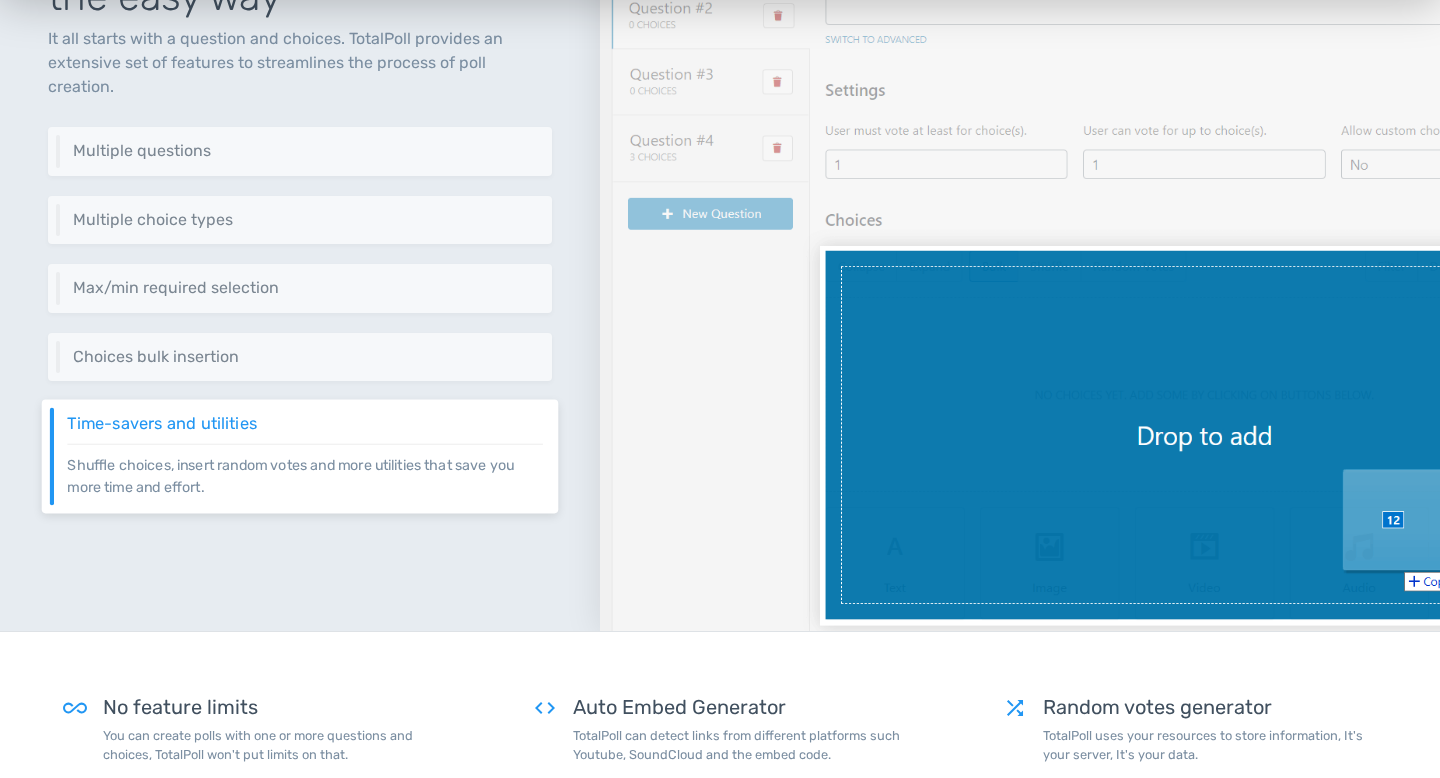 scroll, scrollTop: 0, scrollLeft: 0, axis: both 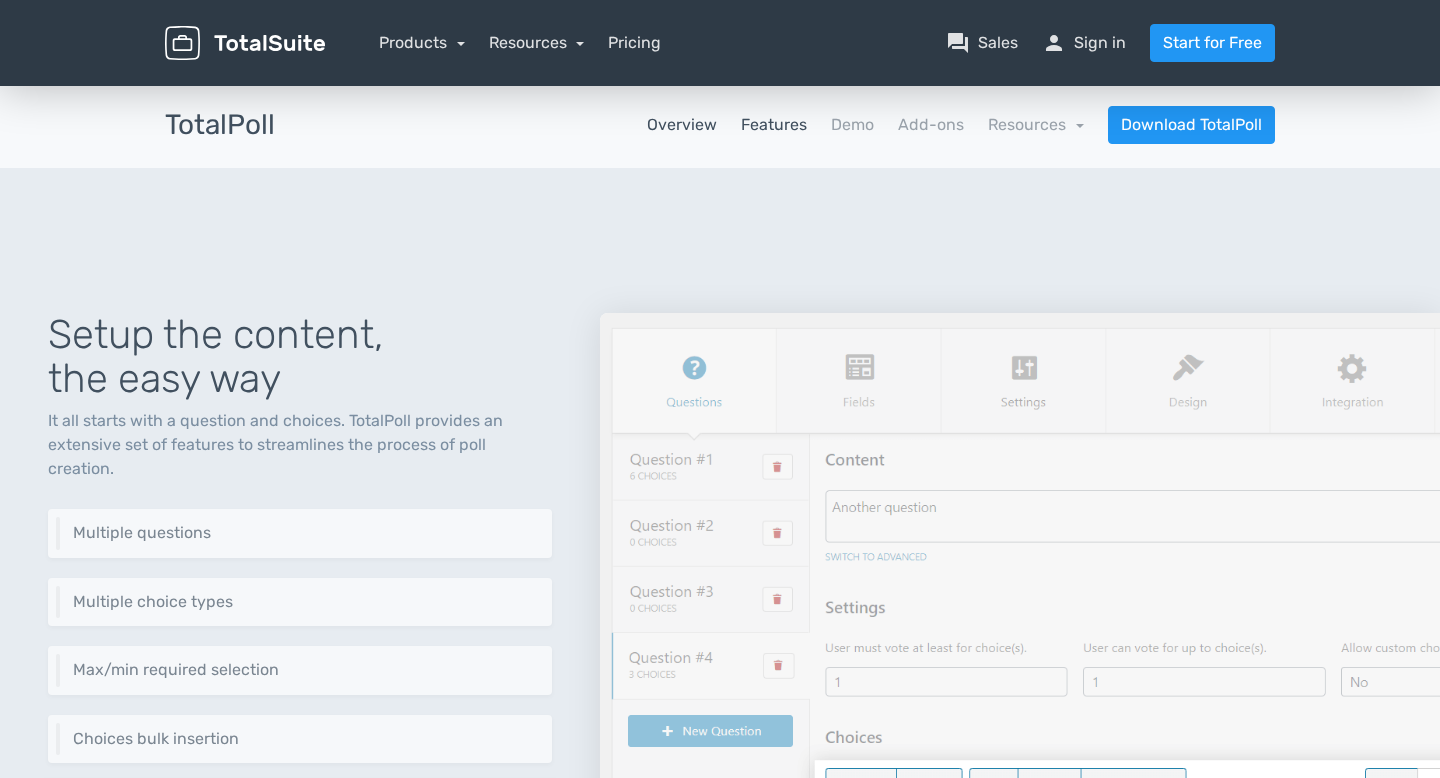 click on "Overview" at bounding box center [682, 125] 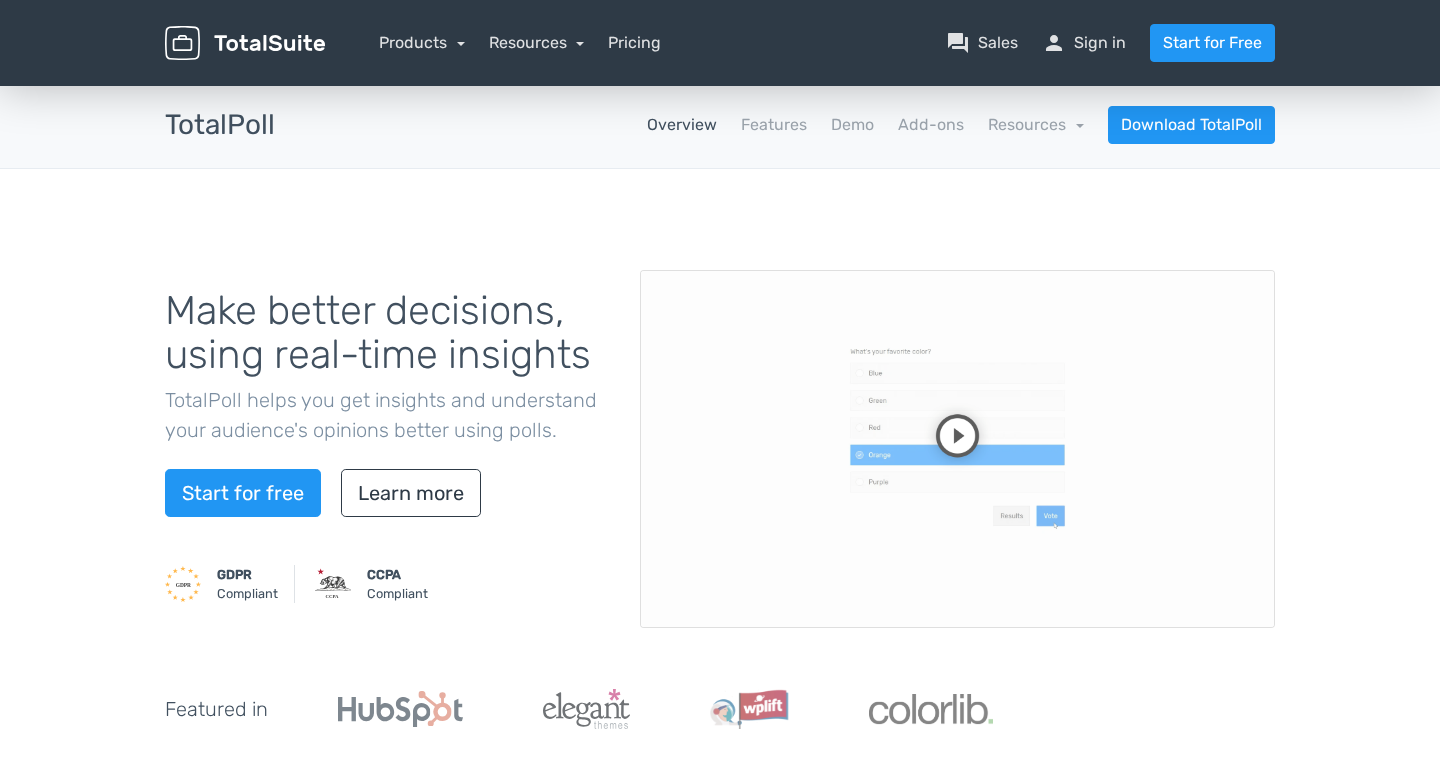 scroll, scrollTop: 0, scrollLeft: 0, axis: both 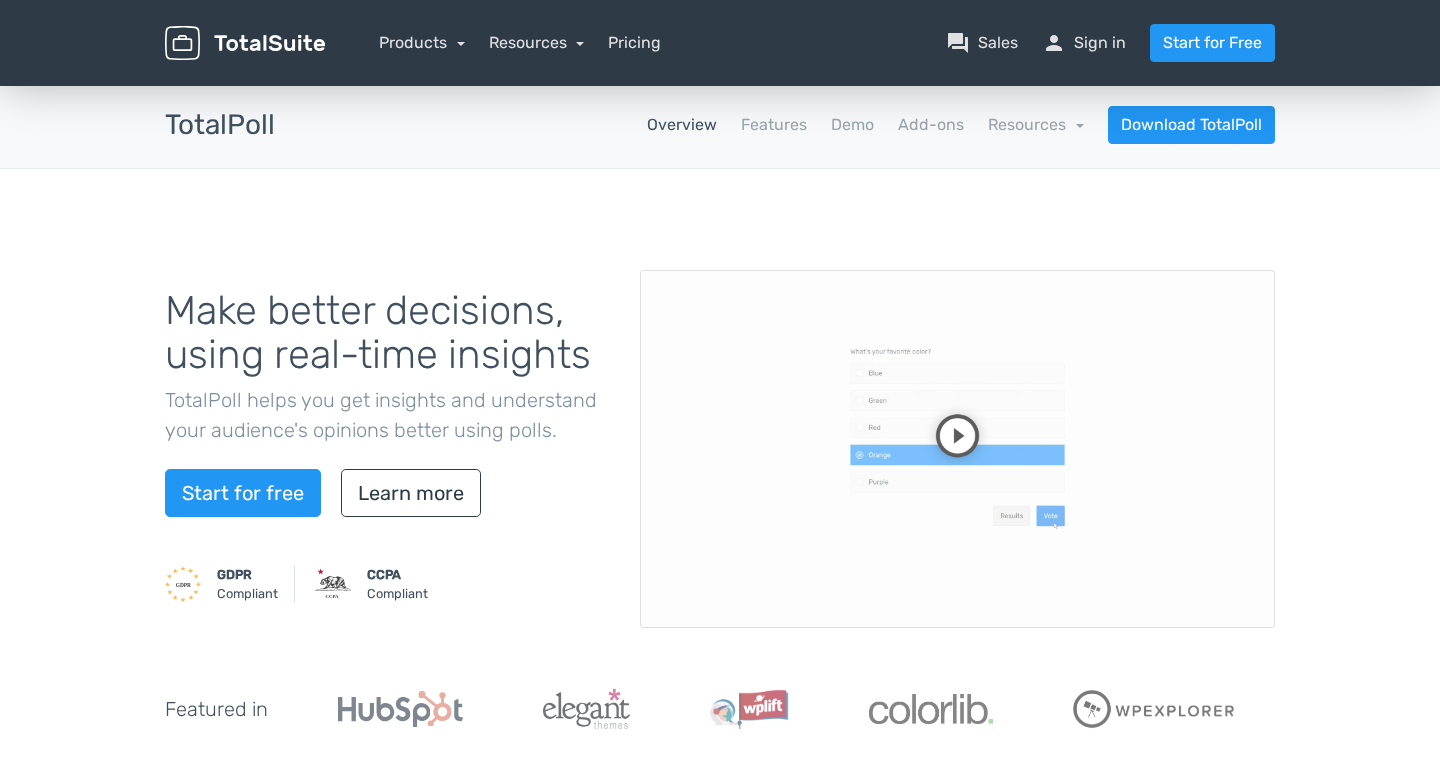 click at bounding box center (957, 449) 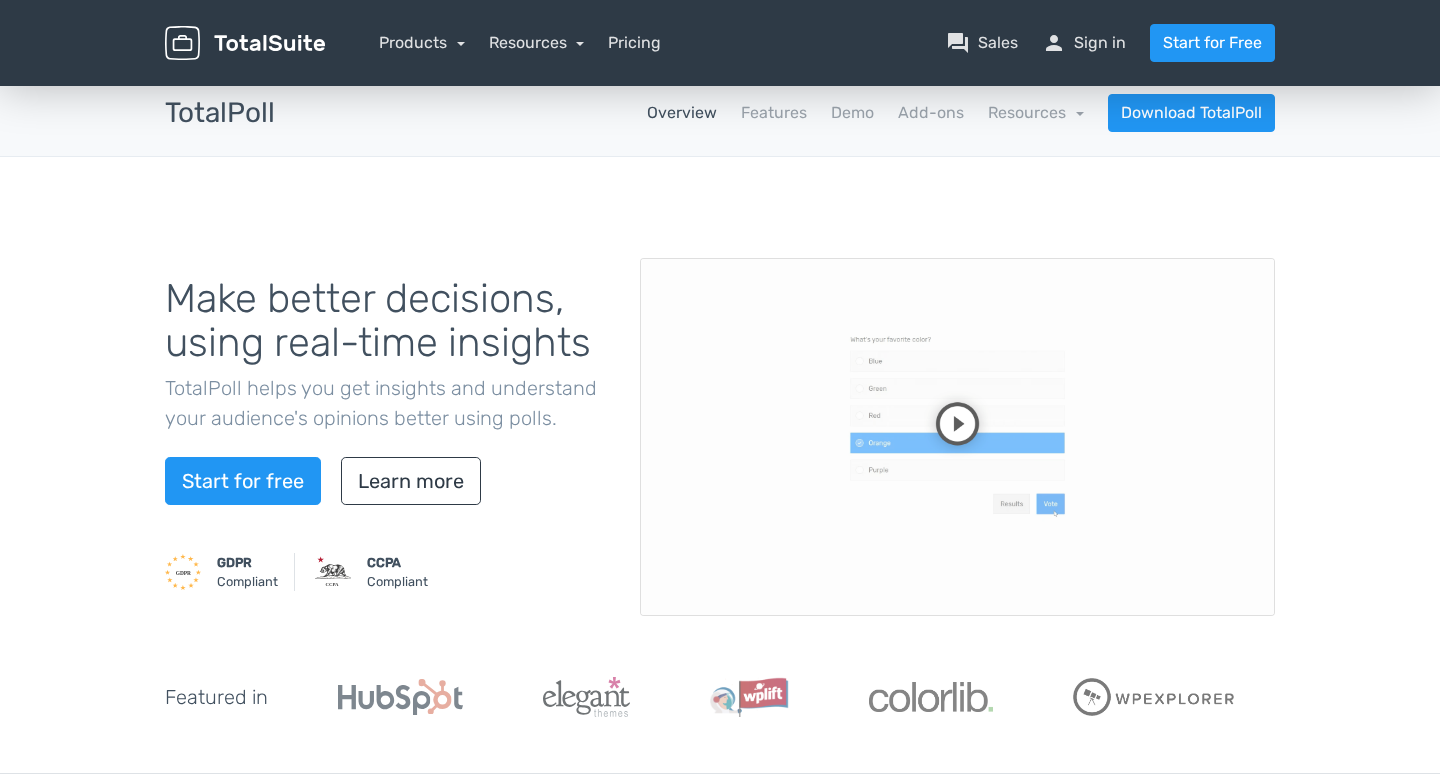 scroll, scrollTop: 0, scrollLeft: 0, axis: both 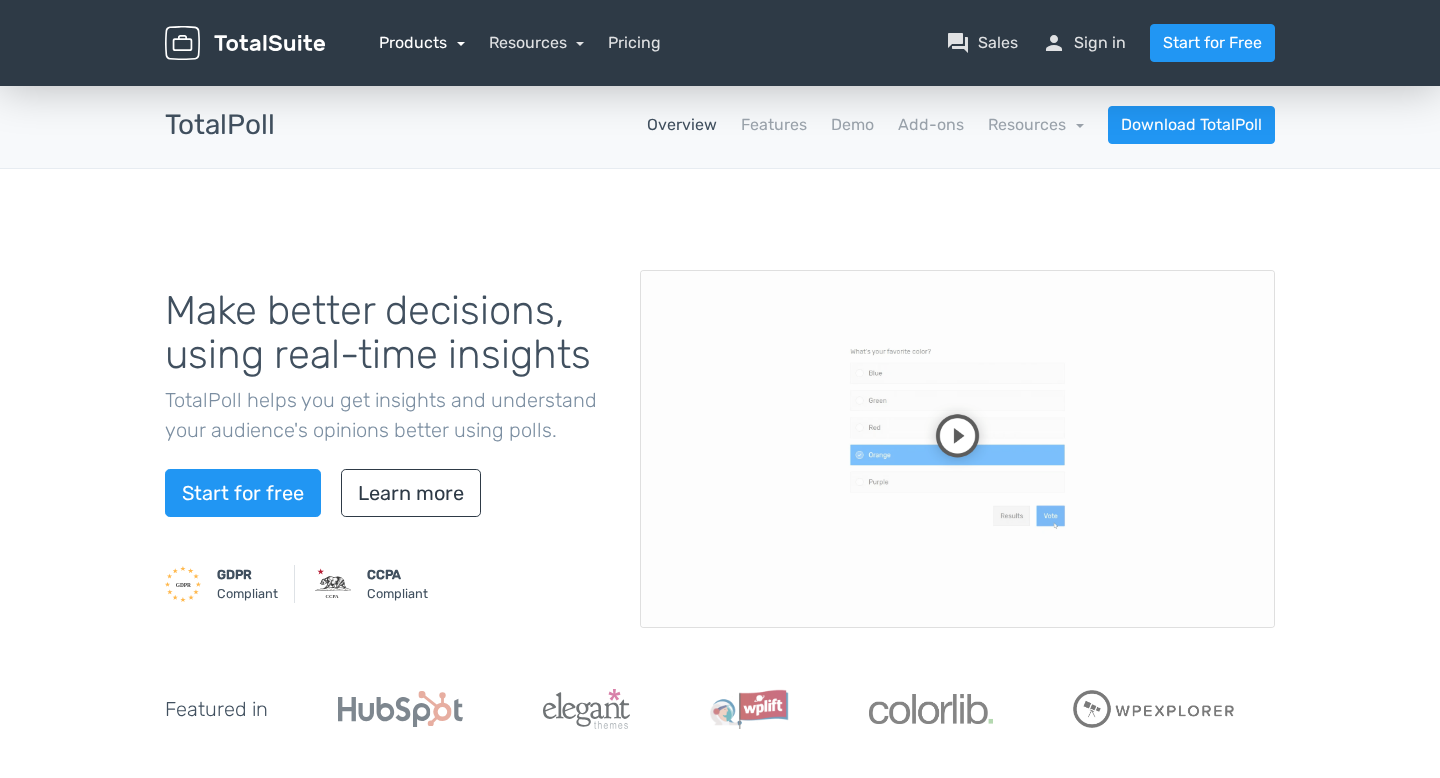 click on "Products" at bounding box center [422, 42] 